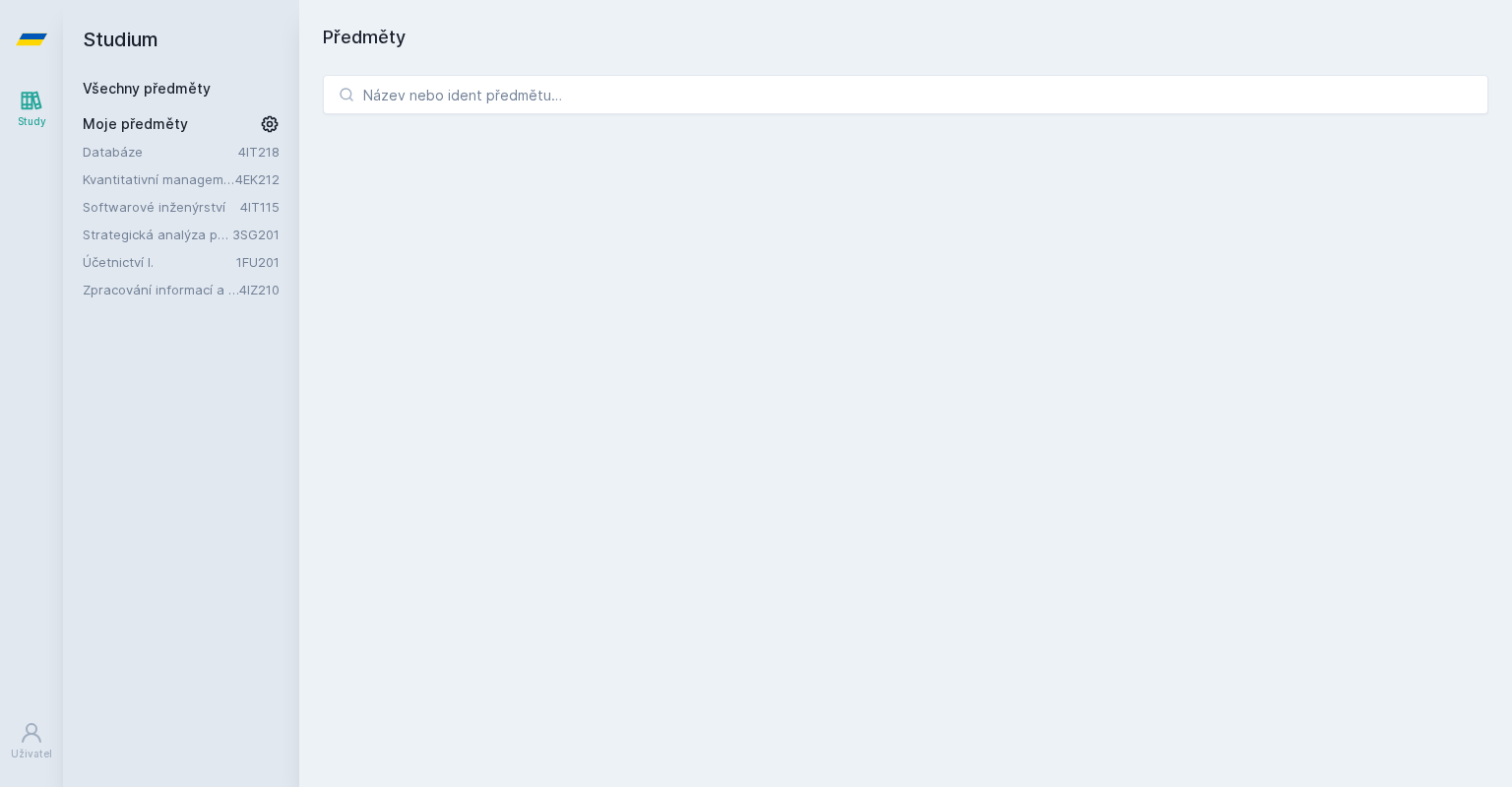 scroll, scrollTop: 0, scrollLeft: 0, axis: both 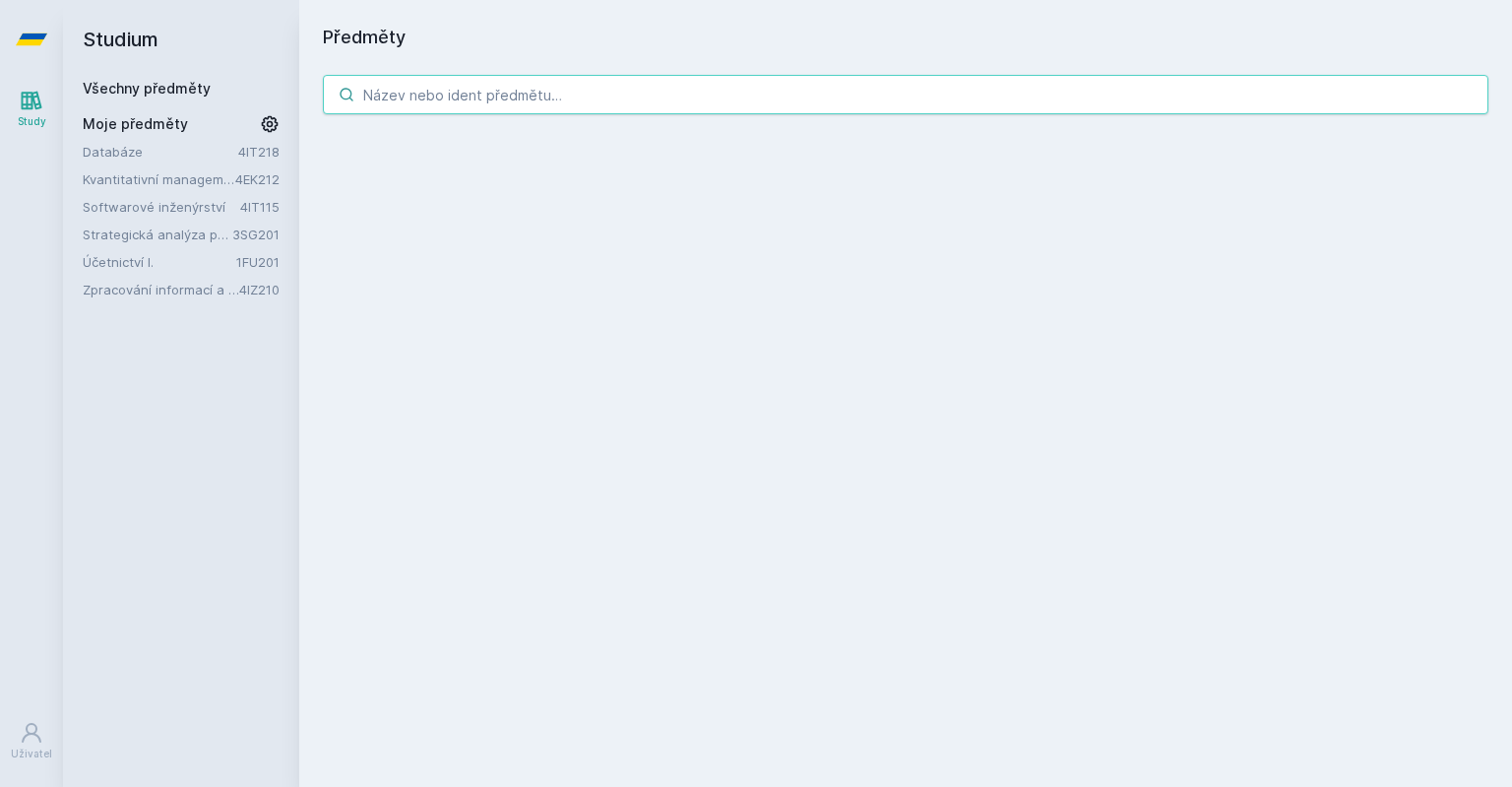 click at bounding box center (906, 95) 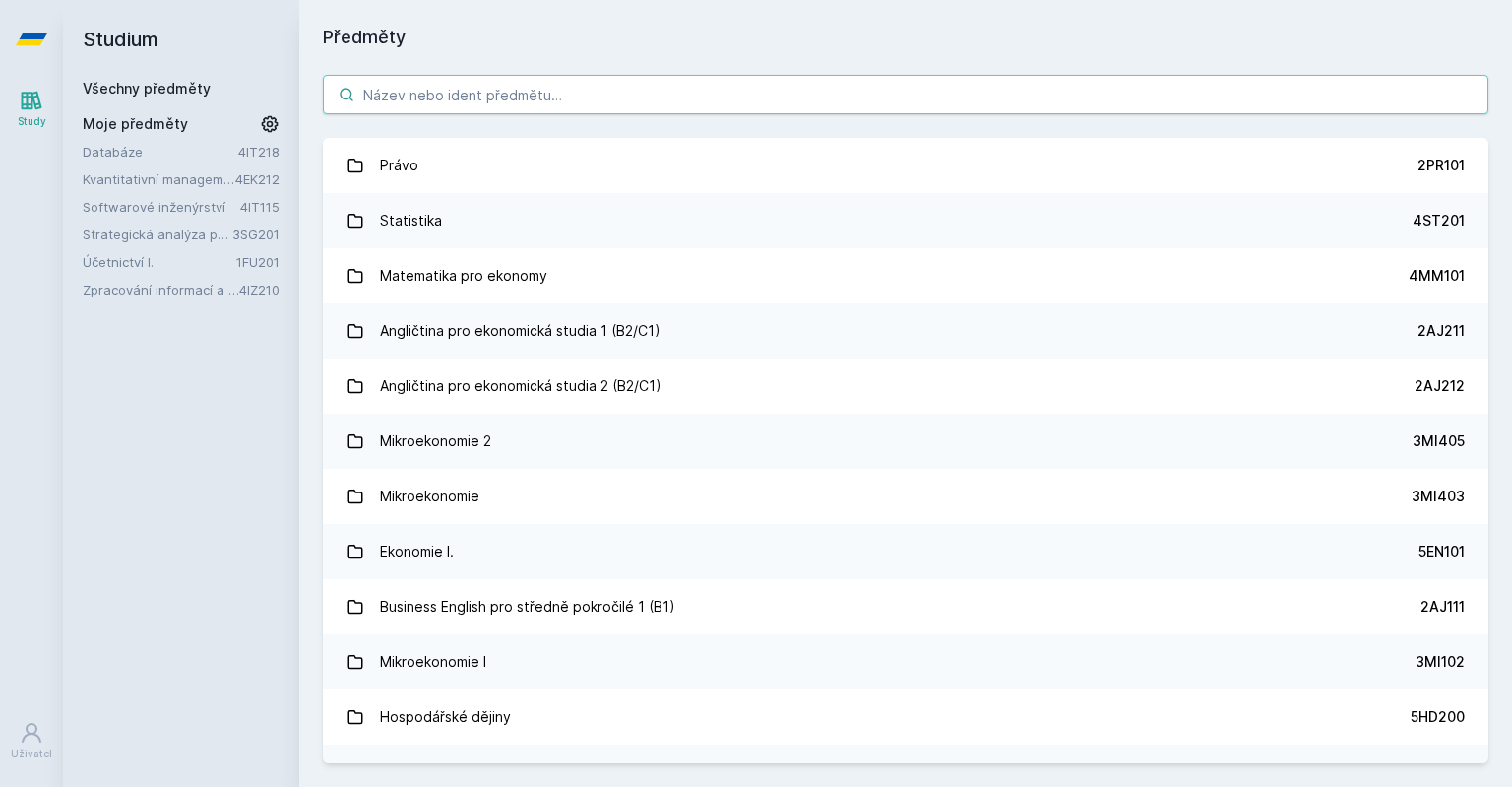 click at bounding box center (906, 95) 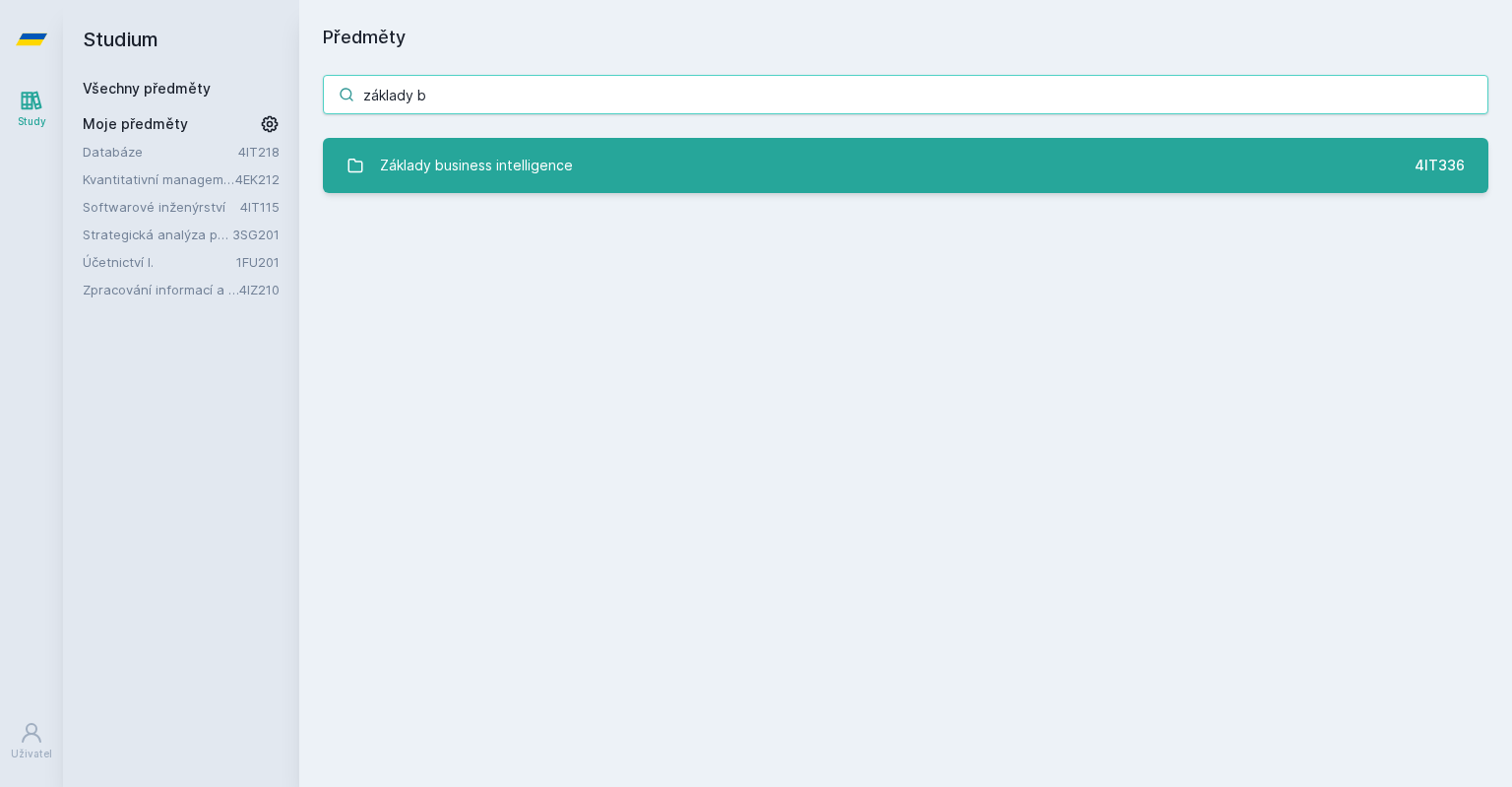 type on "základy b" 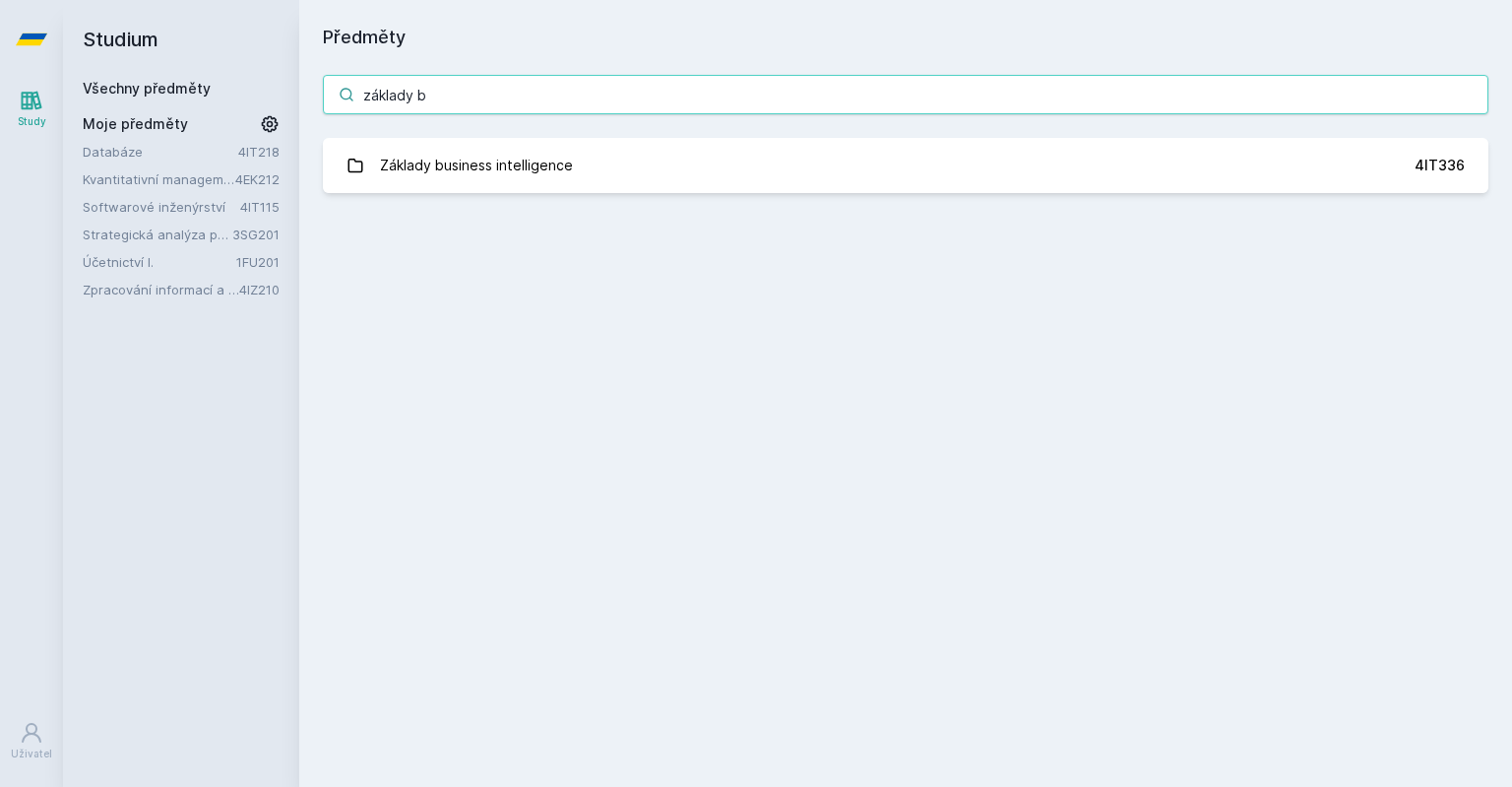 drag, startPoint x: 453, startPoint y: 104, endPoint x: 173, endPoint y: 156, distance: 284.7876 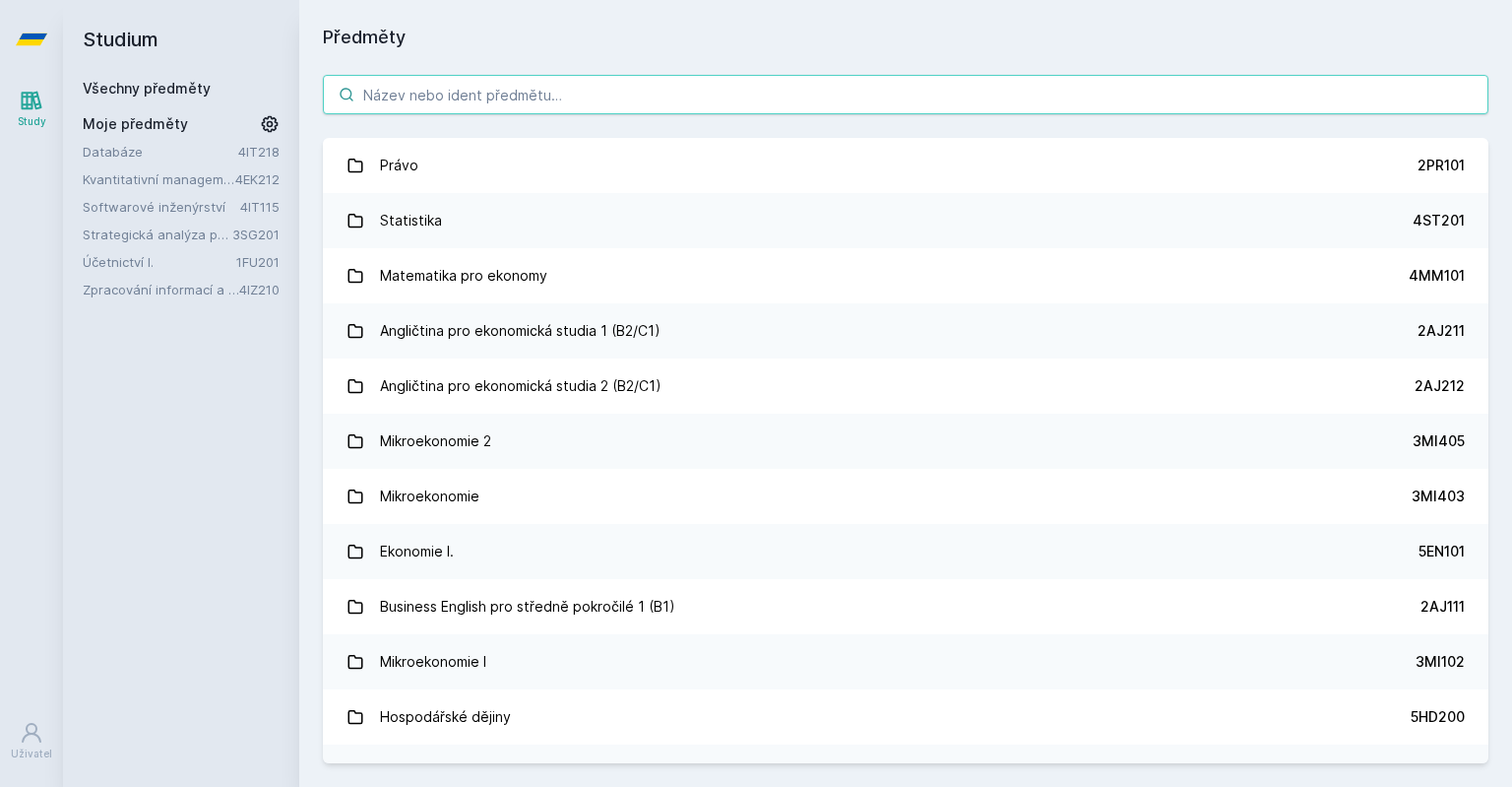 click at bounding box center (906, 95) 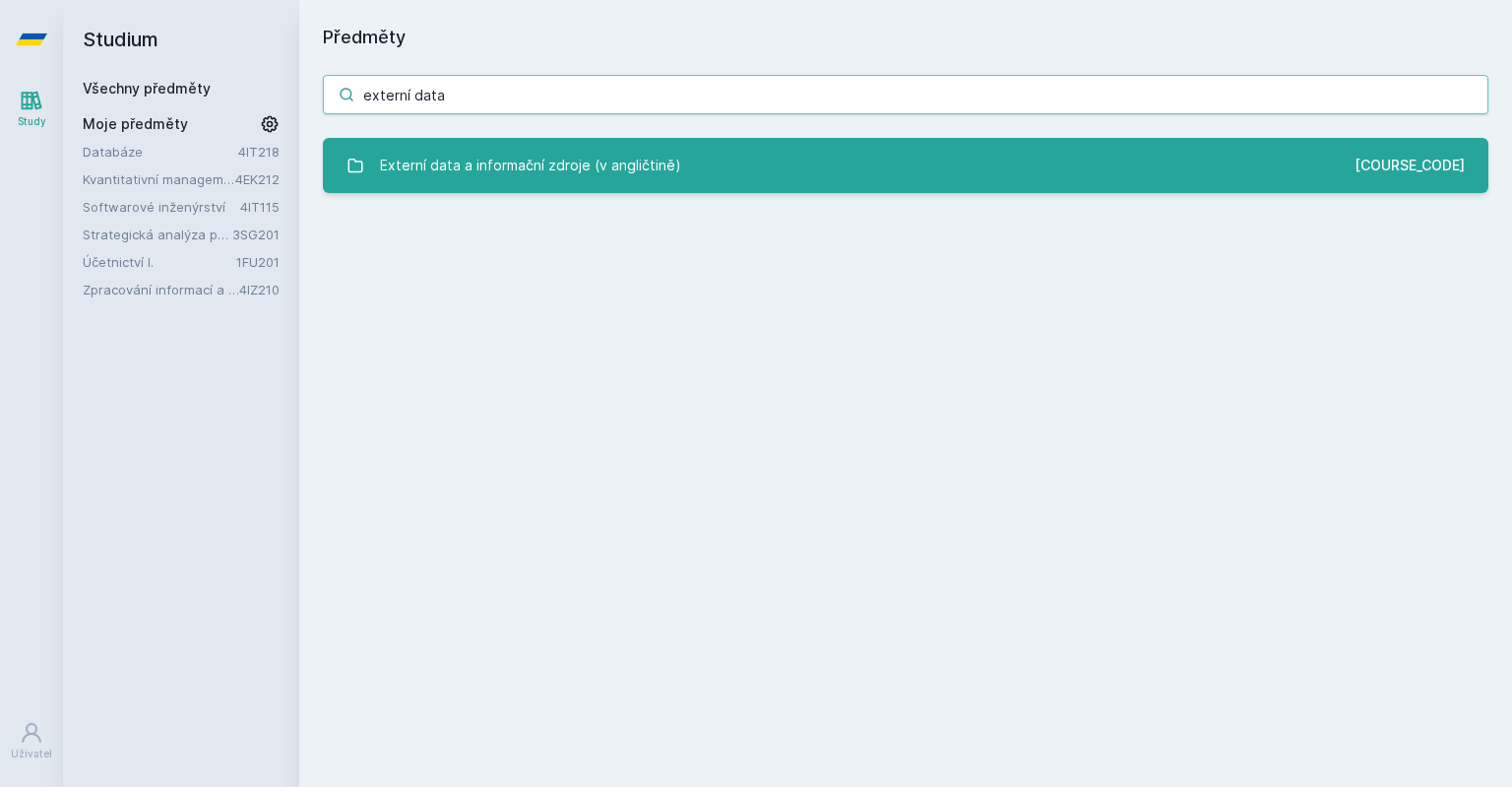 type on "externí data" 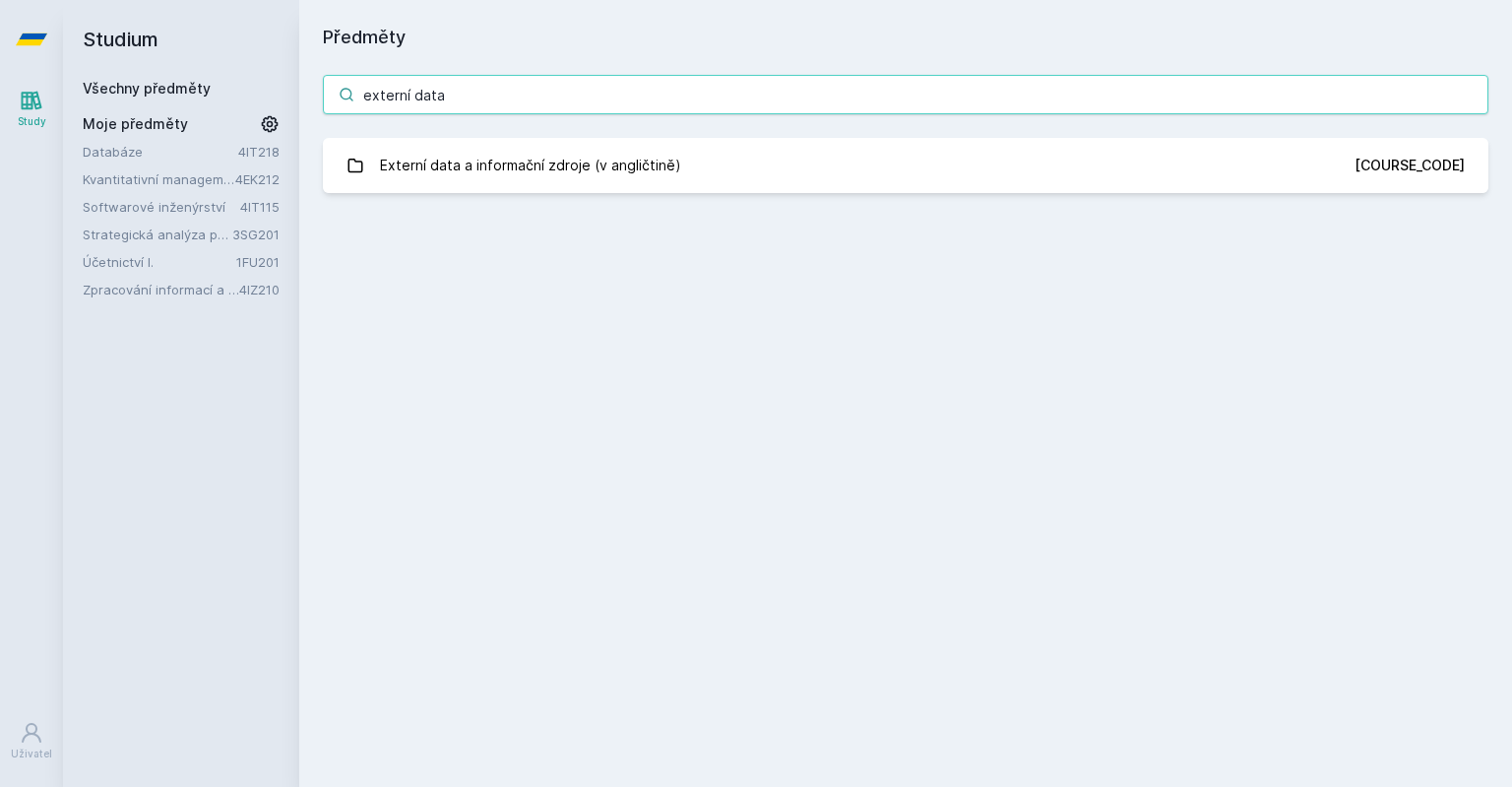 drag, startPoint x: 484, startPoint y: 99, endPoint x: 230, endPoint y: 113, distance: 254.38553 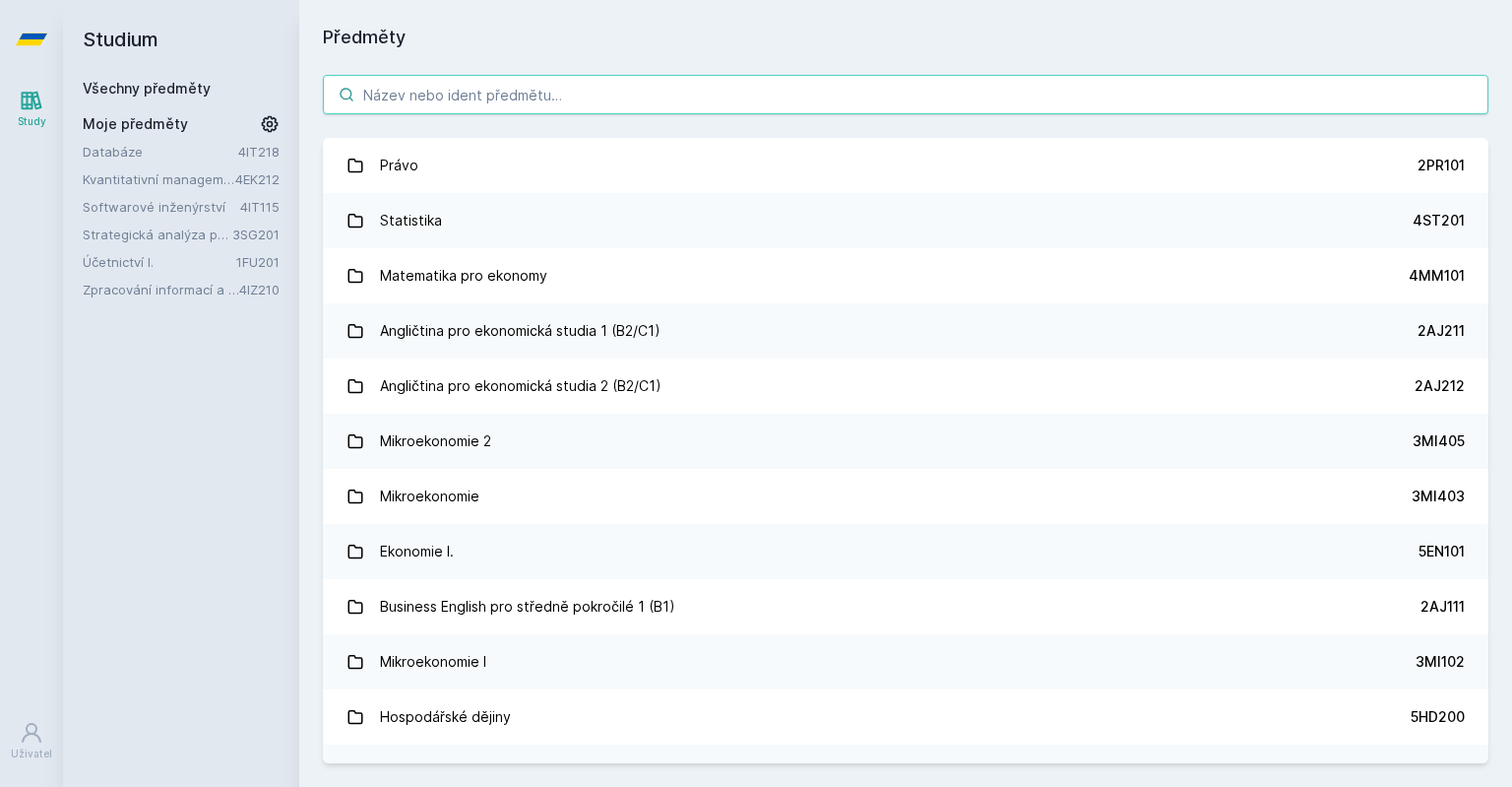 click at bounding box center [906, 95] 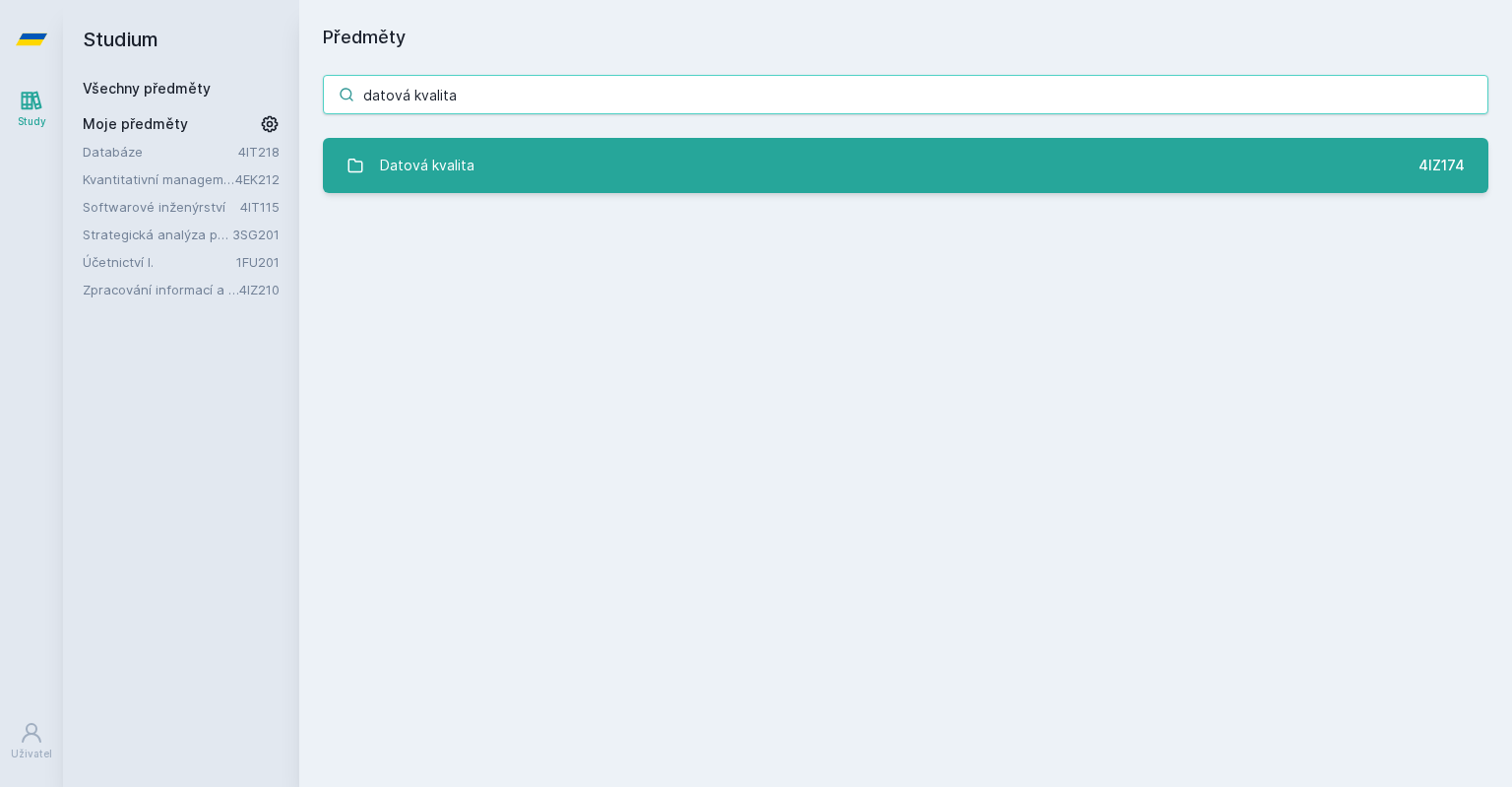 type on "datová kvalita" 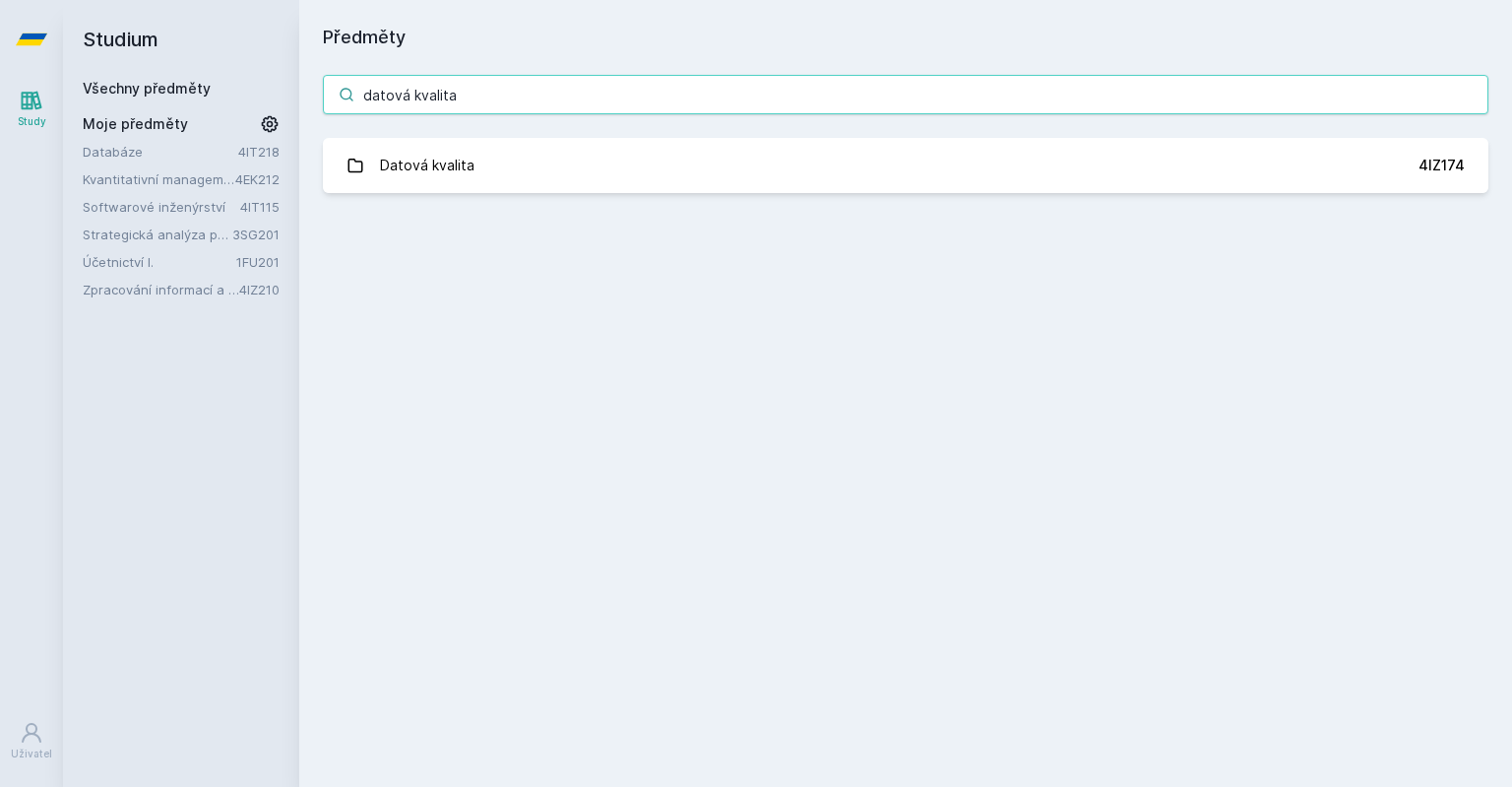 drag, startPoint x: 498, startPoint y: 93, endPoint x: 188, endPoint y: 123, distance: 311.44823 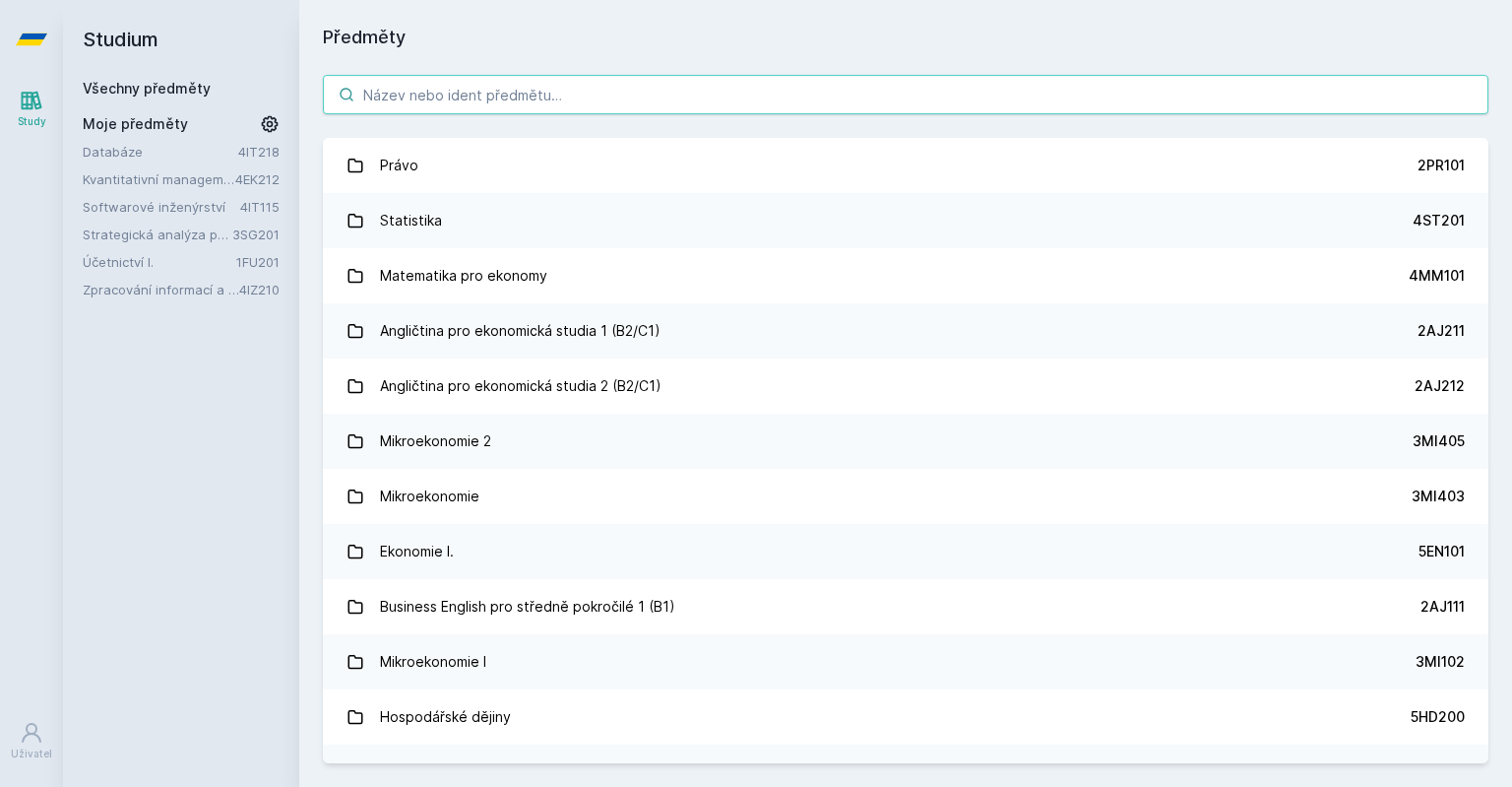 click at bounding box center (906, 95) 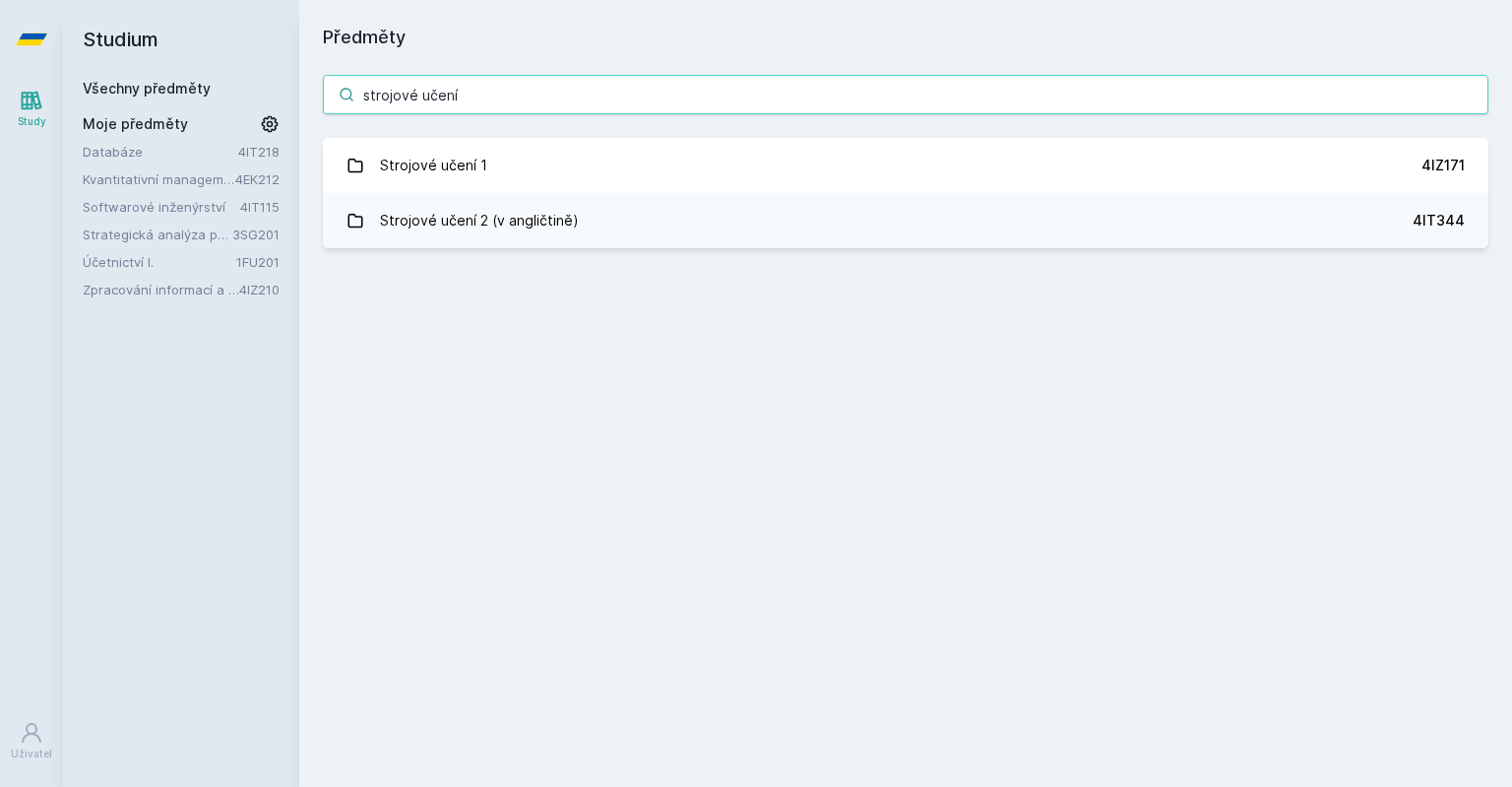 drag, startPoint x: 487, startPoint y: 97, endPoint x: 79, endPoint y: 106, distance: 408.09925 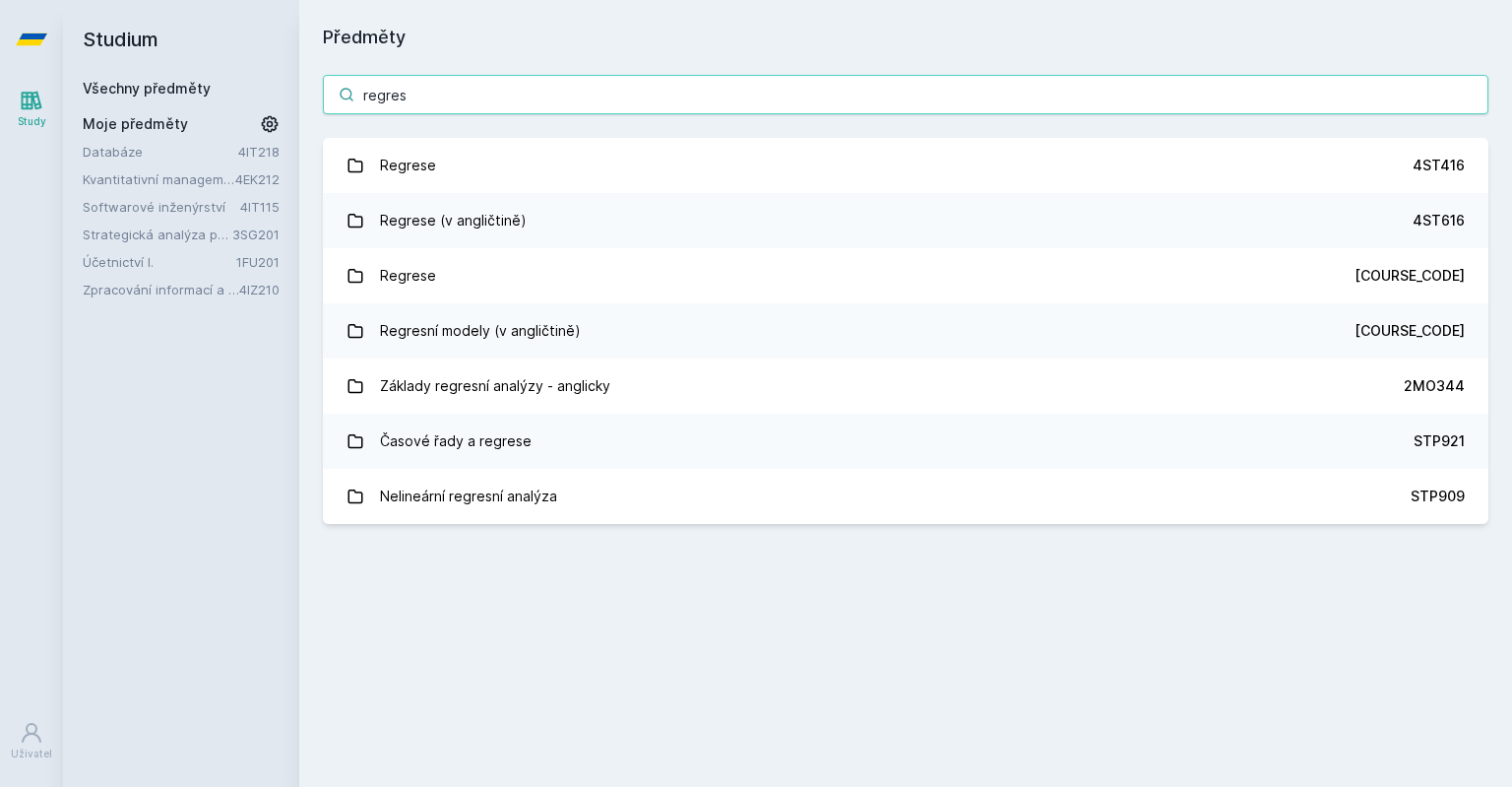 type on "regres" 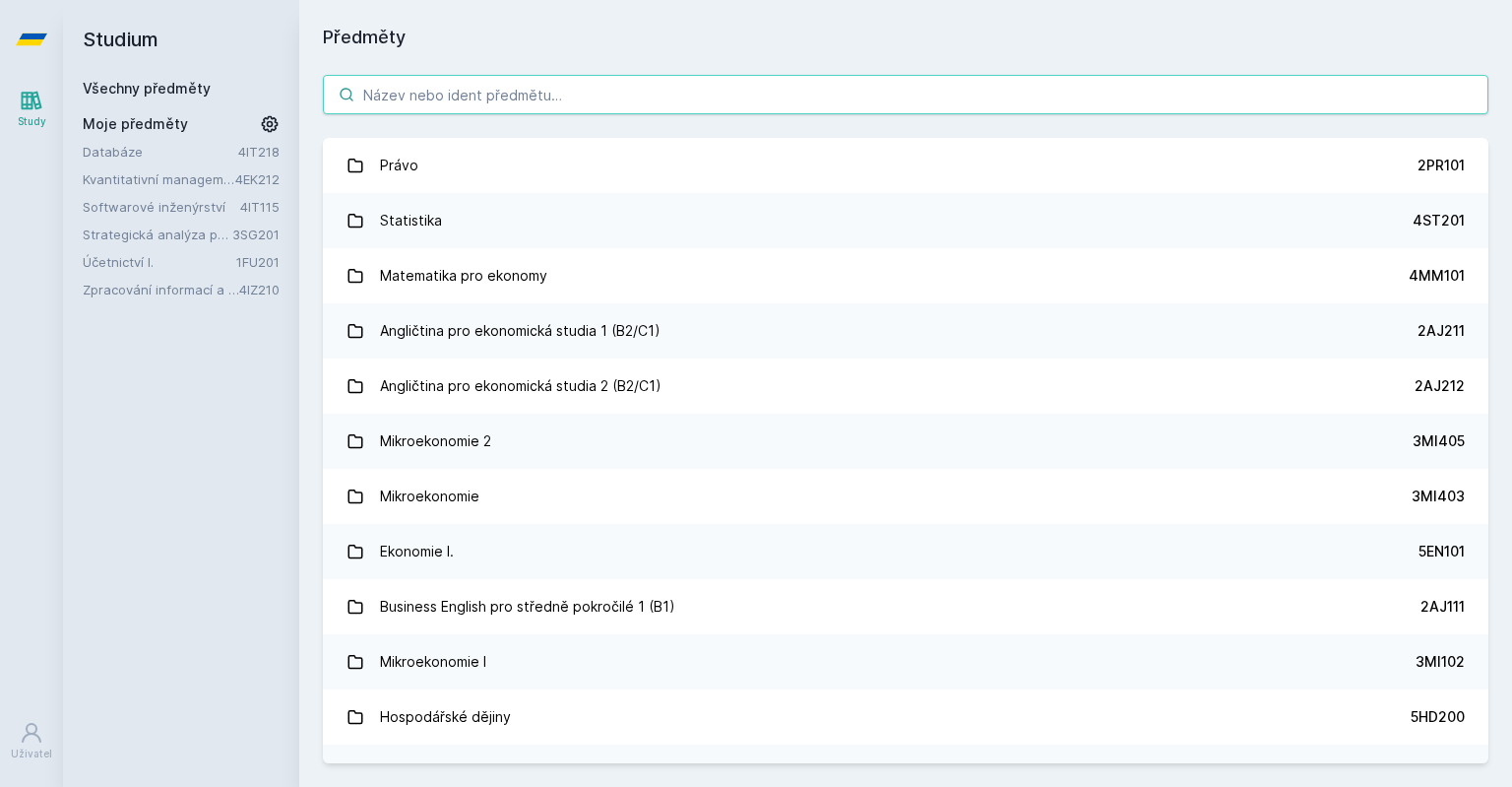 click at bounding box center [906, 95] 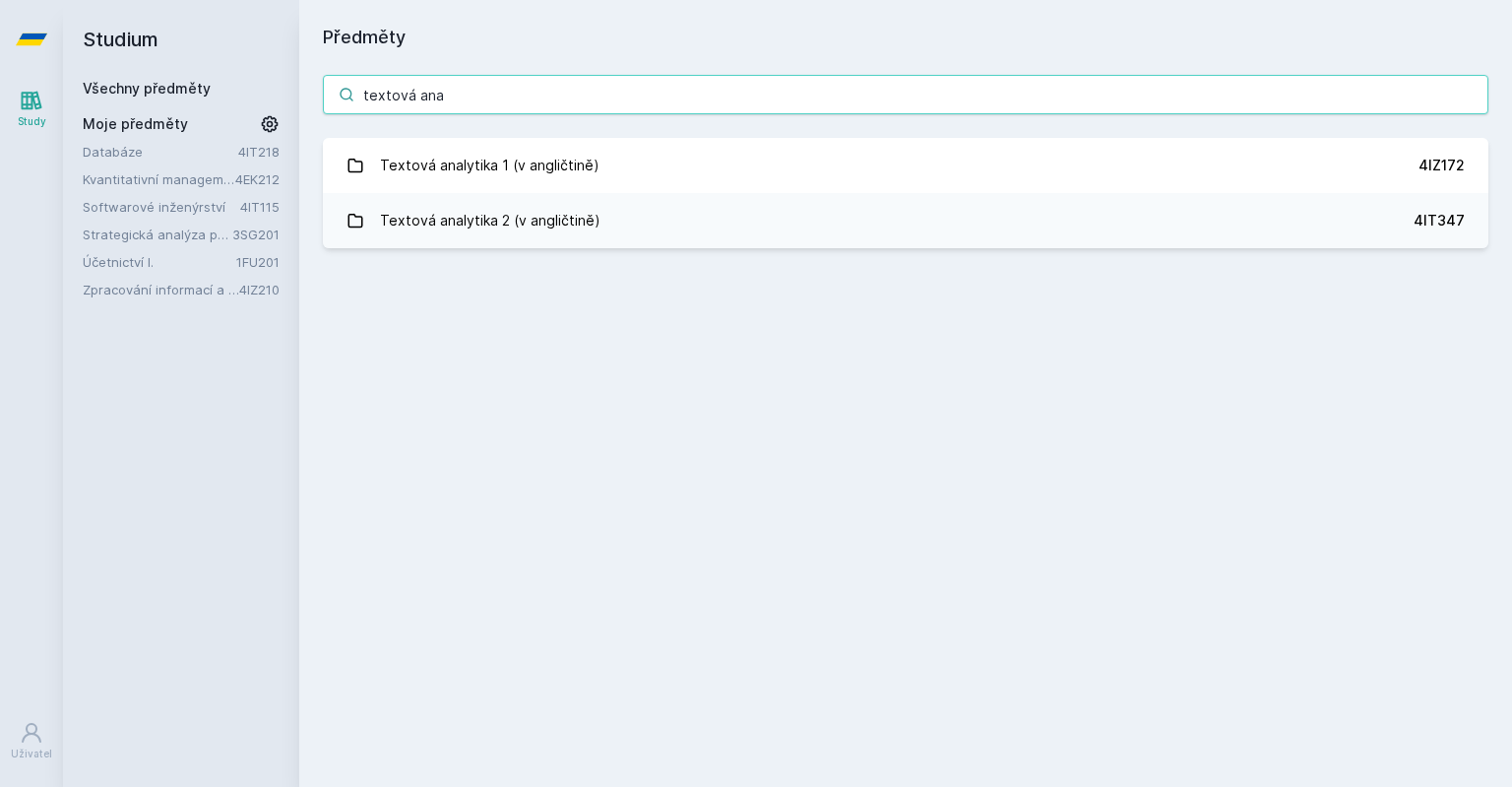 click on "textová ana" at bounding box center (906, 95) 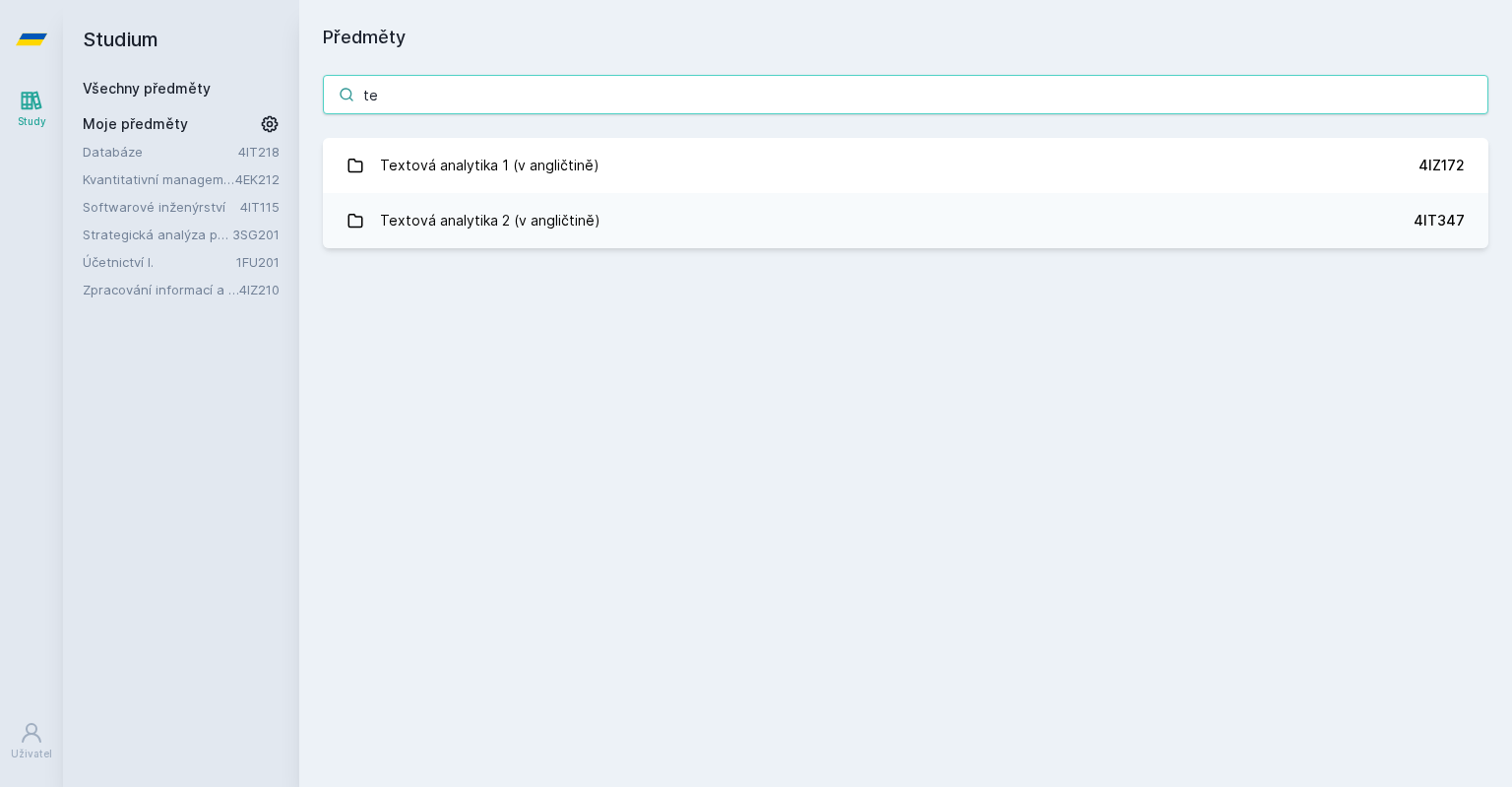 type on "t" 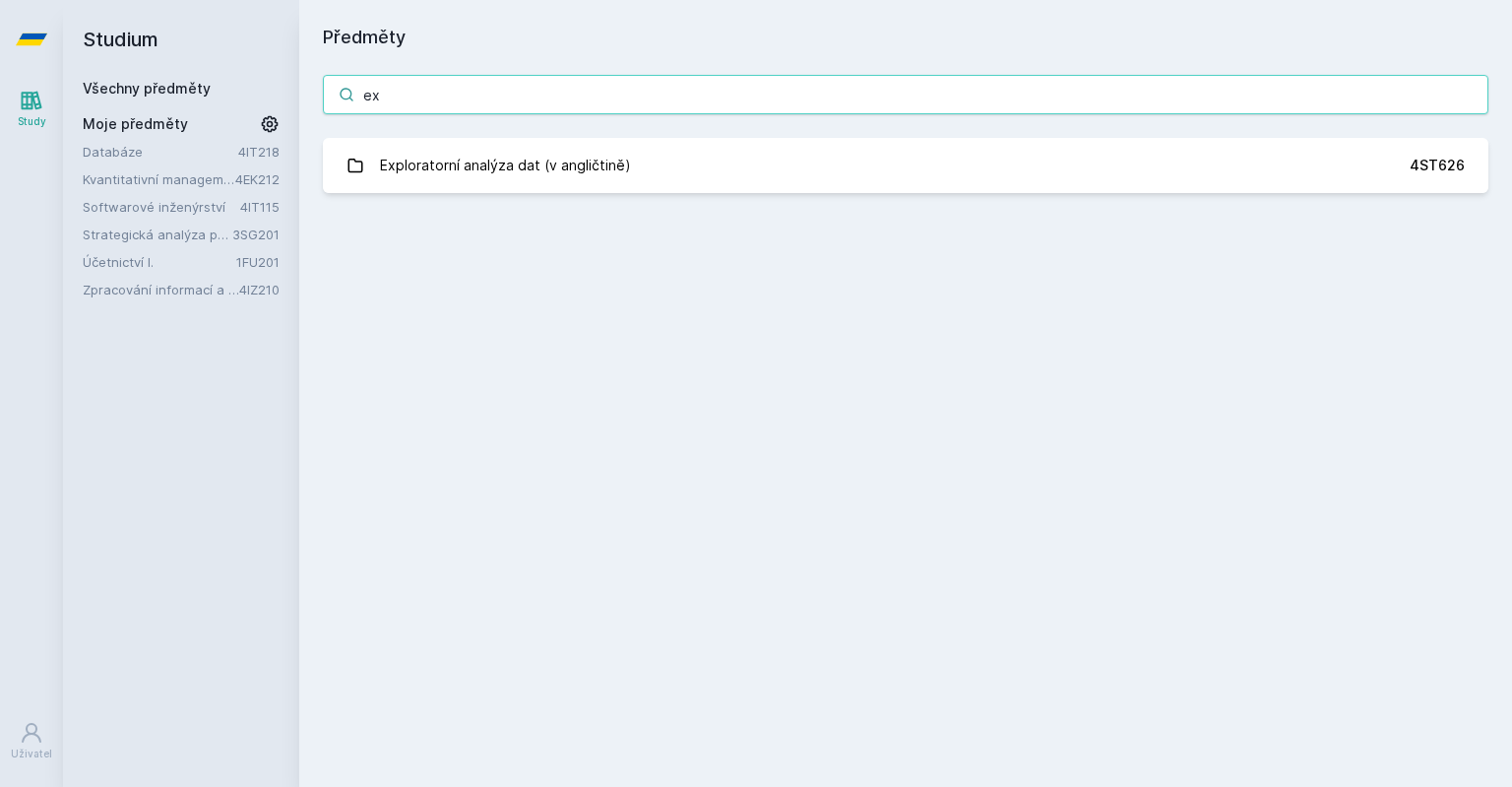 type on "e" 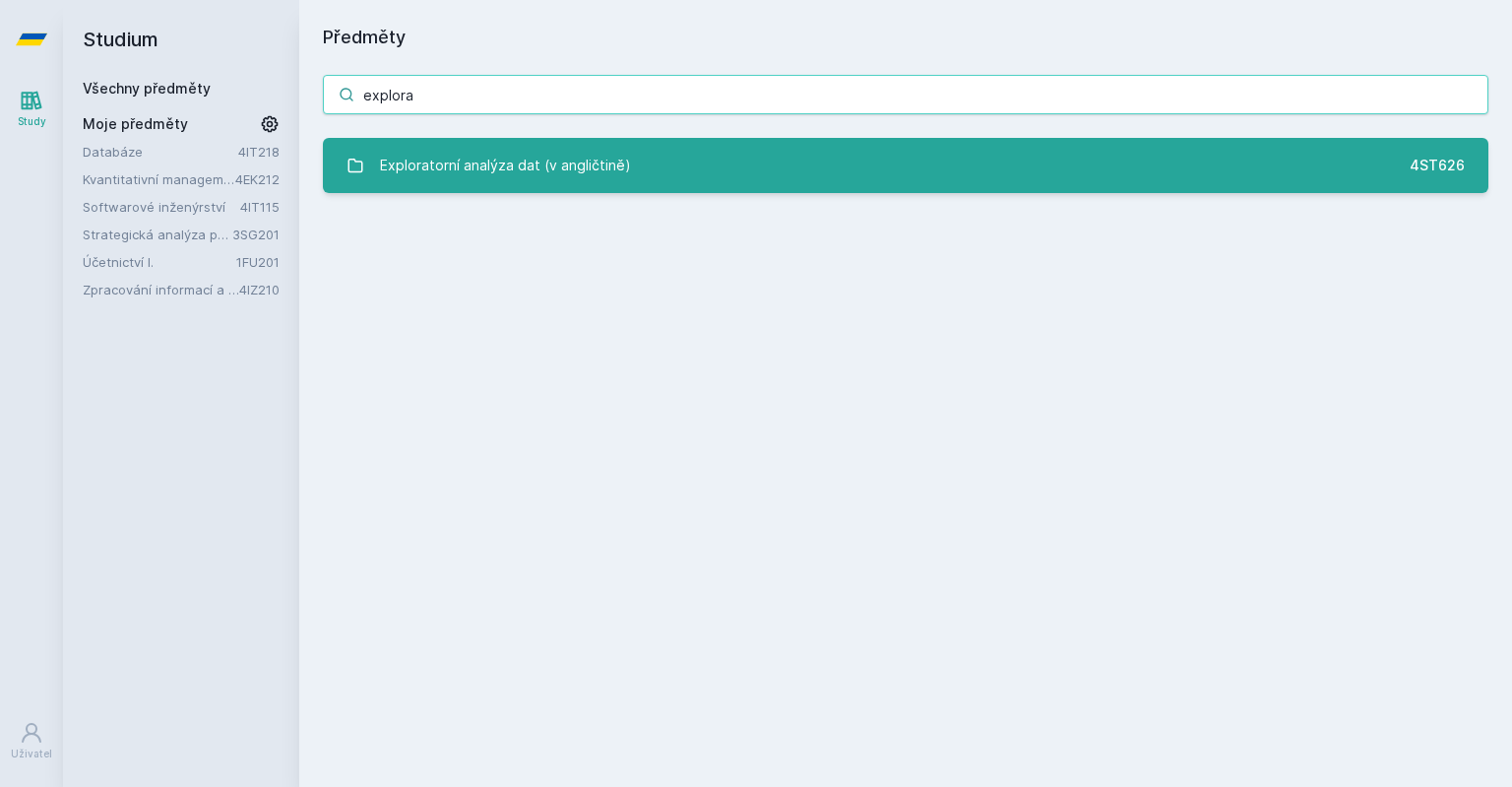 type on "explora" 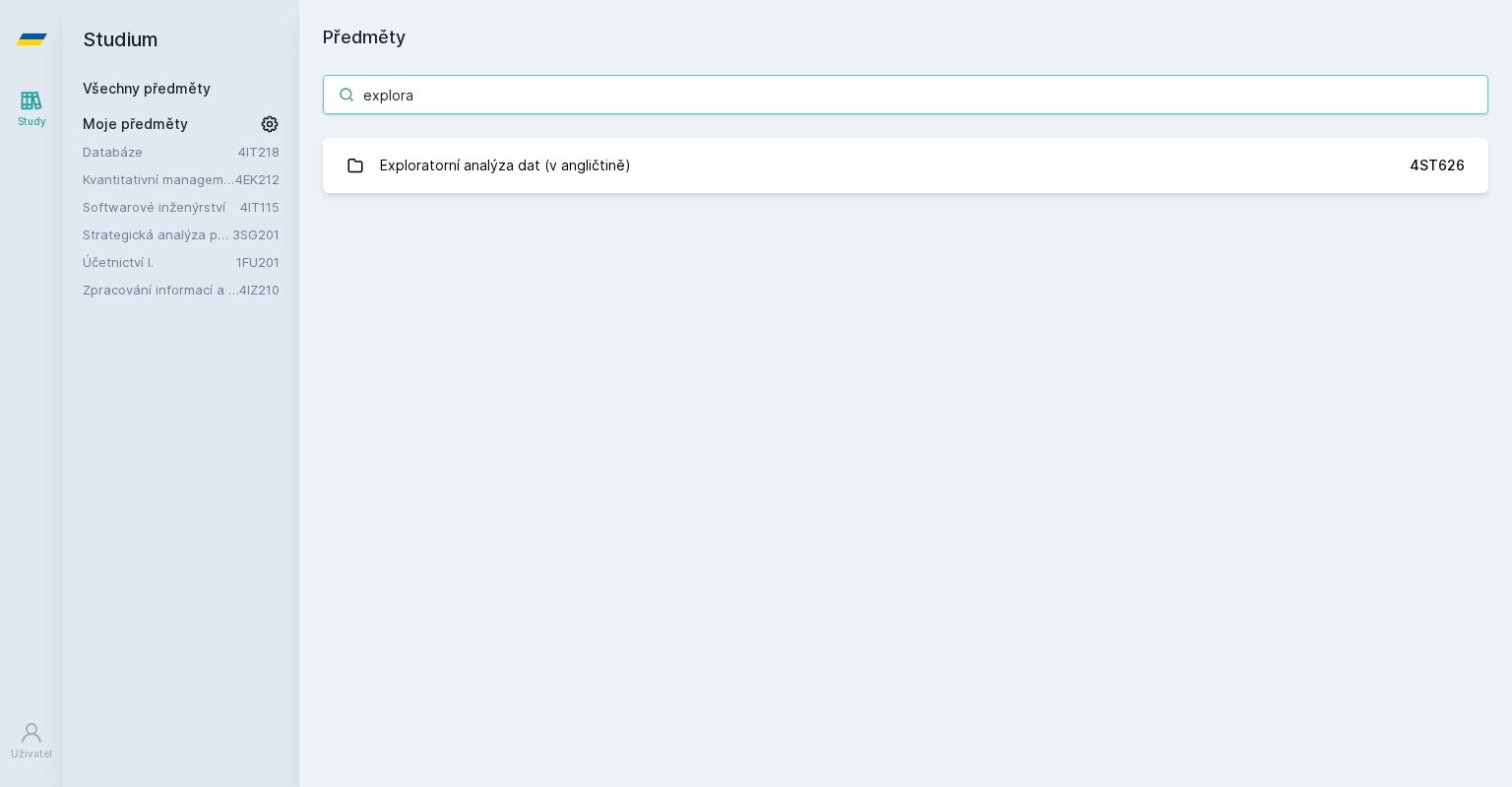 drag, startPoint x: 541, startPoint y: 91, endPoint x: 242, endPoint y: 107, distance: 299.42779 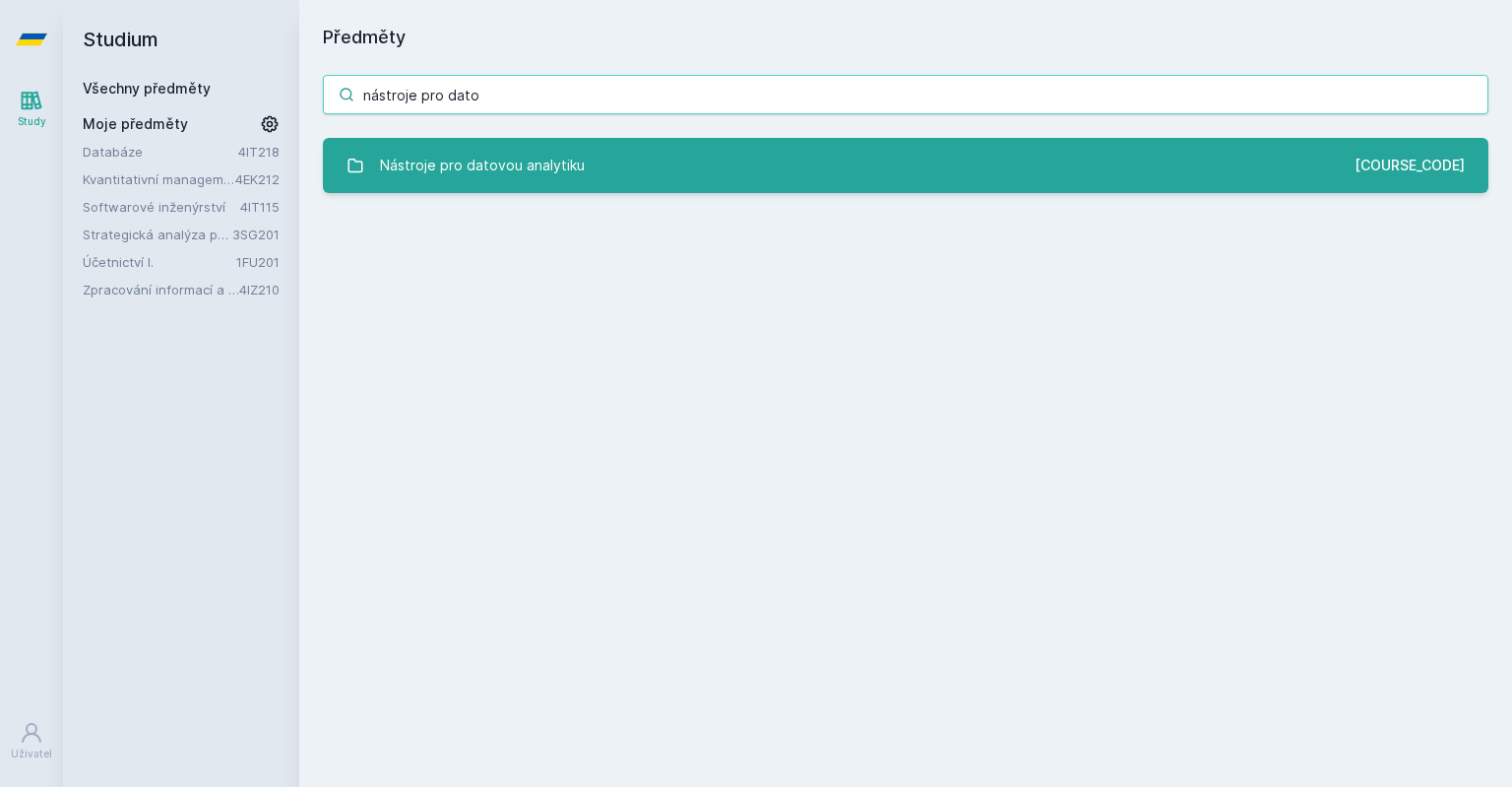 type on "nástroje pro dato" 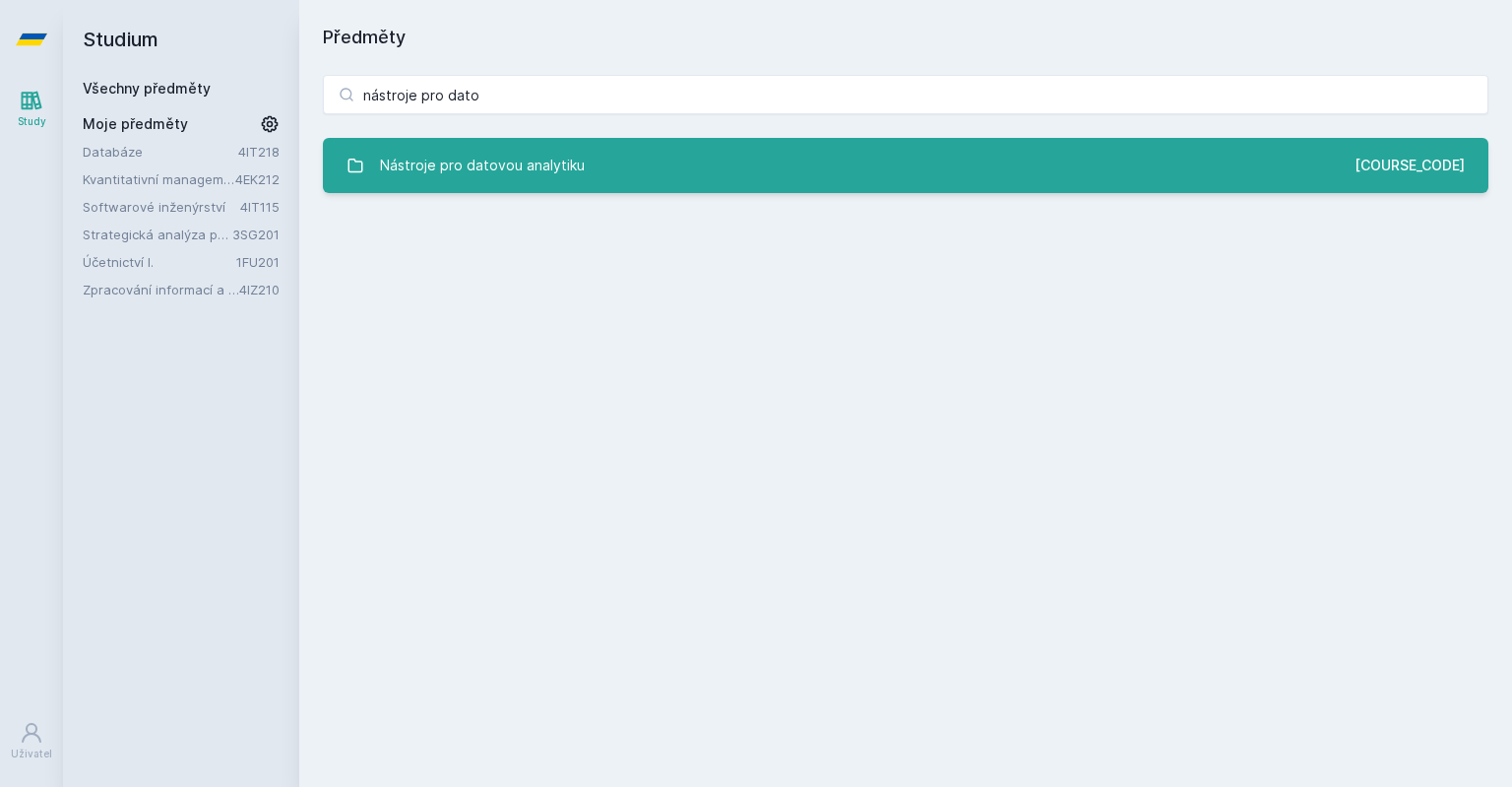 drag, startPoint x: 474, startPoint y: 160, endPoint x: 478, endPoint y: 150, distance: 10.77033 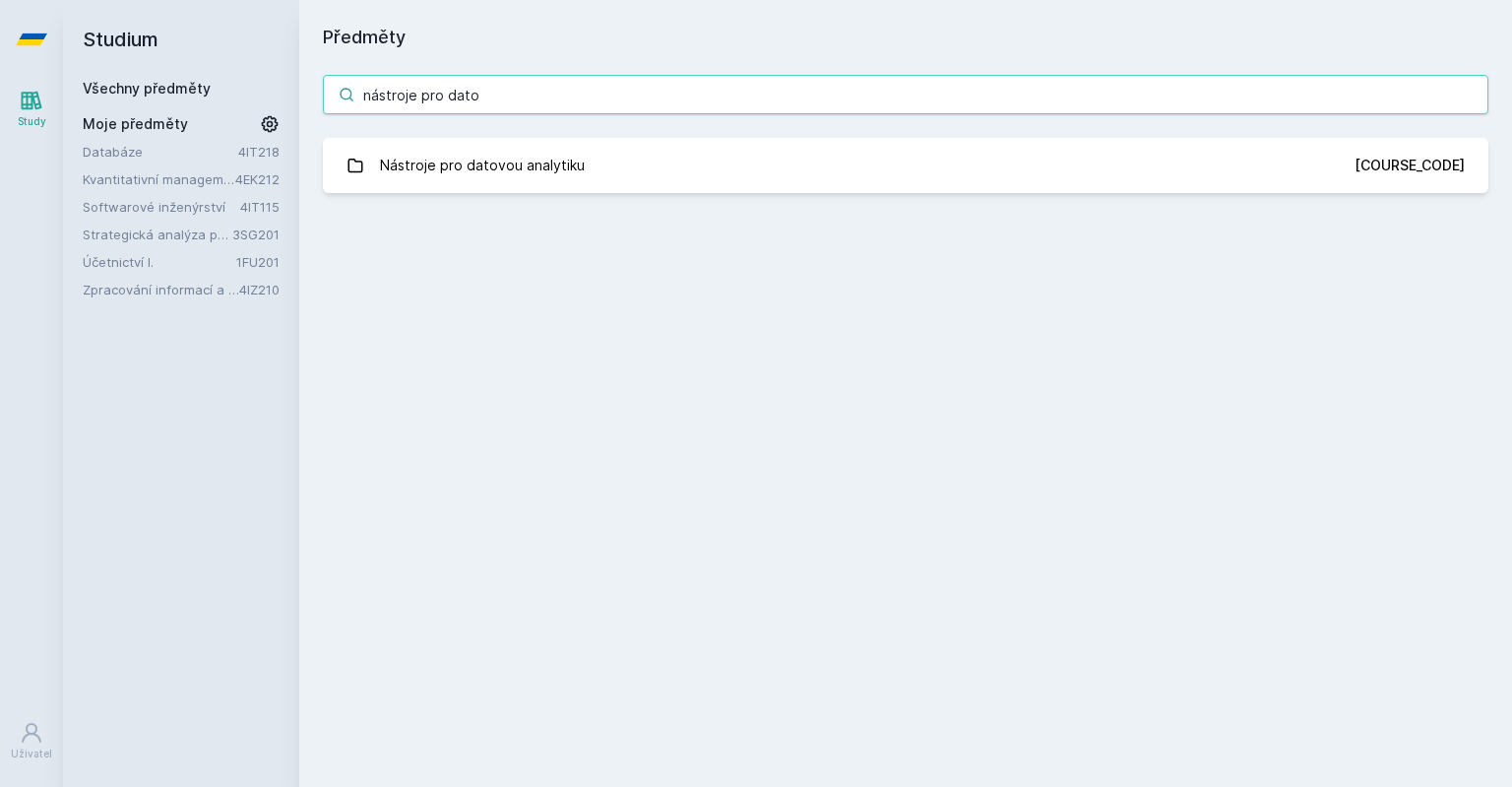 drag, startPoint x: 380, startPoint y: 104, endPoint x: 137, endPoint y: 153, distance: 247.89111 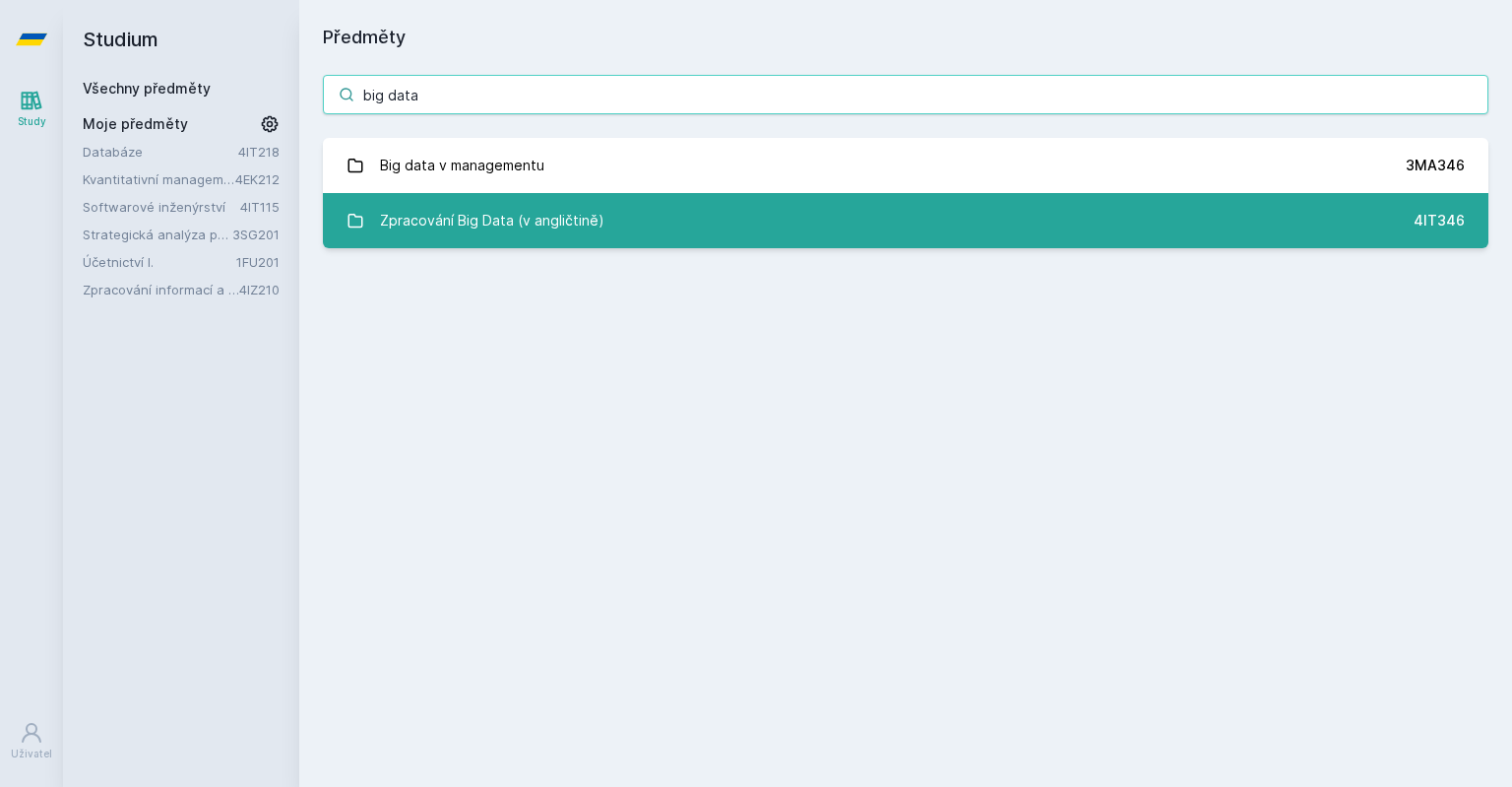 type on "big data" 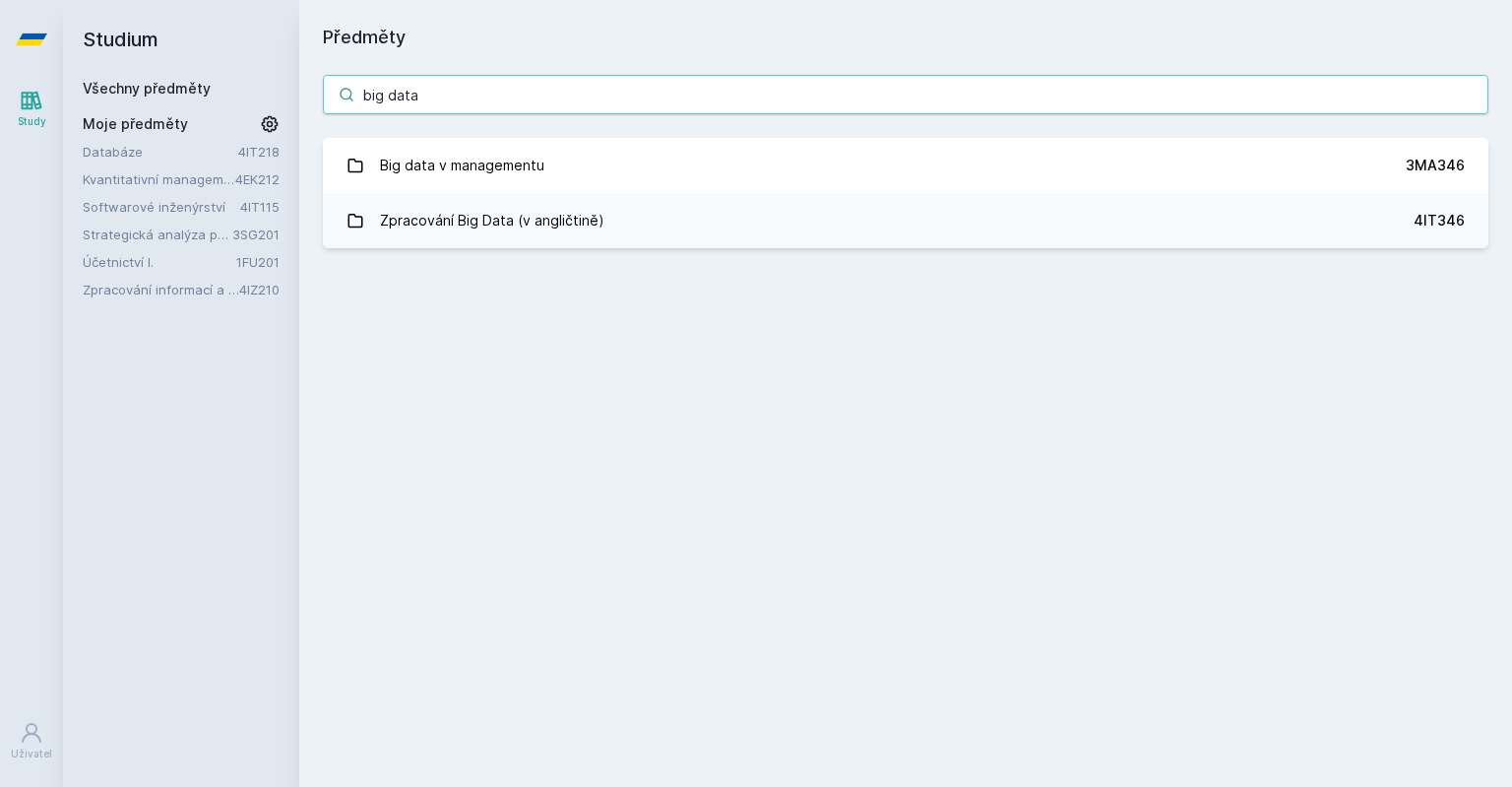 drag, startPoint x: 418, startPoint y: 94, endPoint x: 82, endPoint y: 141, distance: 339.271 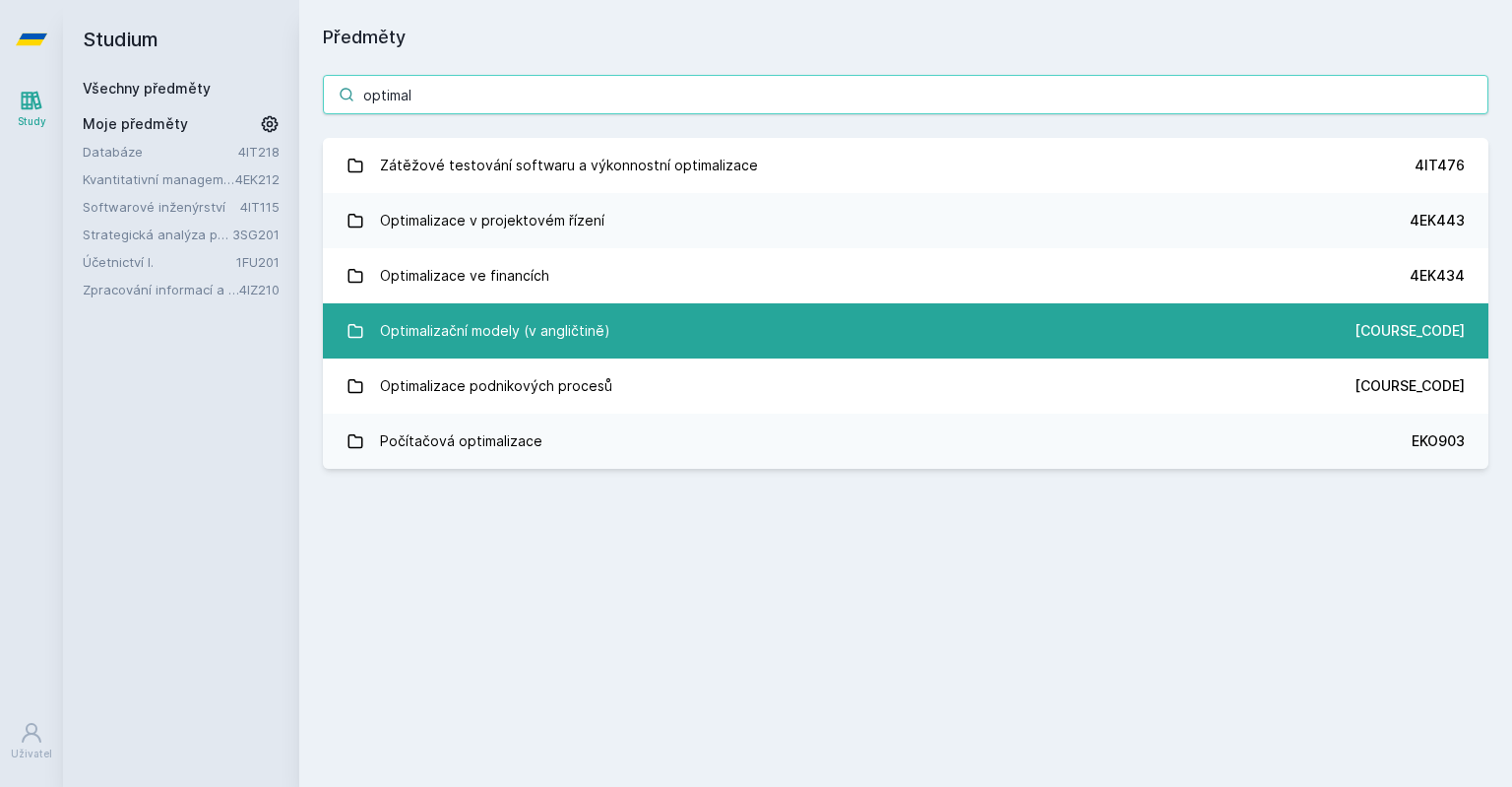 type on "optimal" 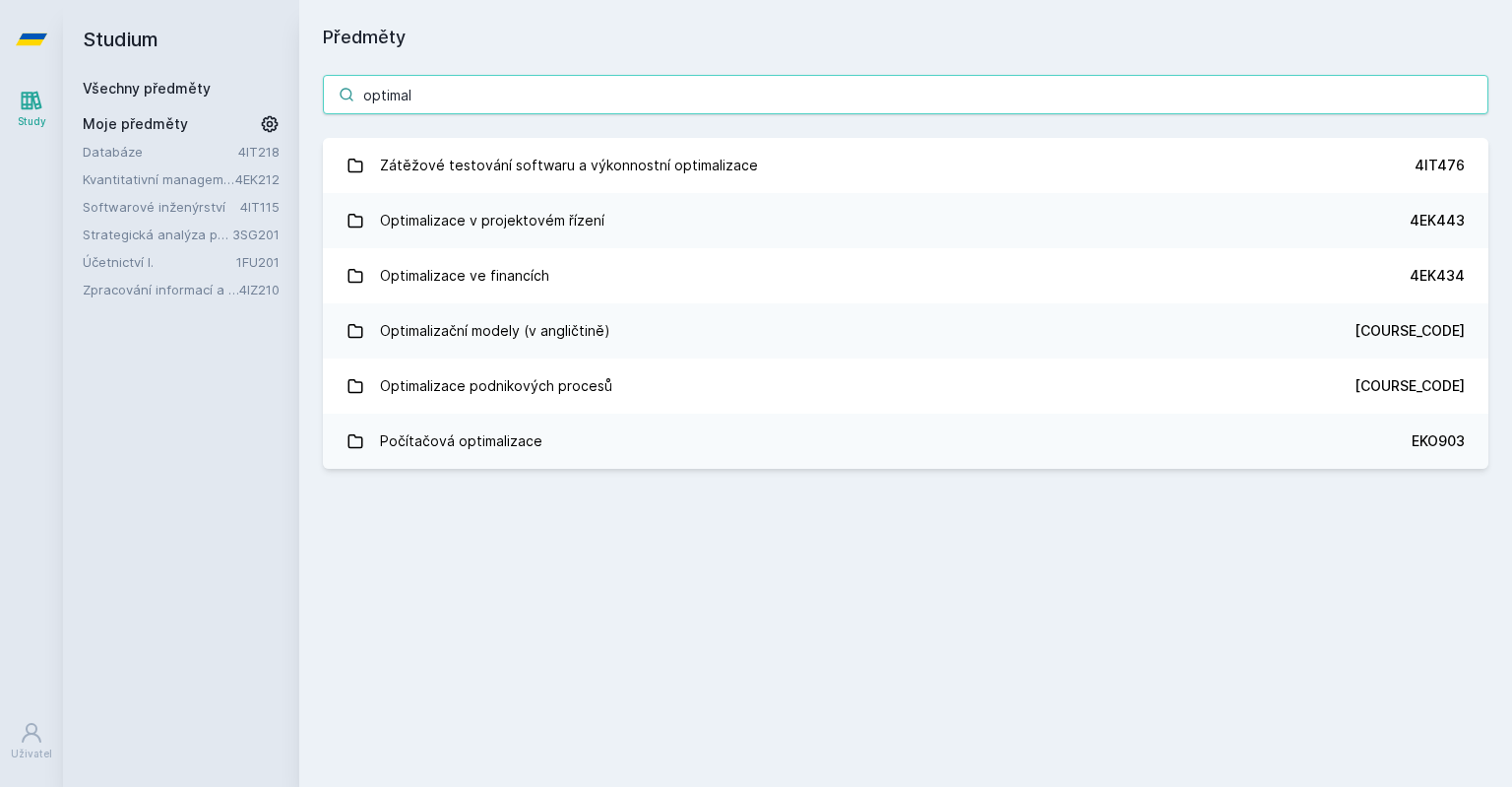 drag, startPoint x: 439, startPoint y: 93, endPoint x: 235, endPoint y: 116, distance: 205.29247 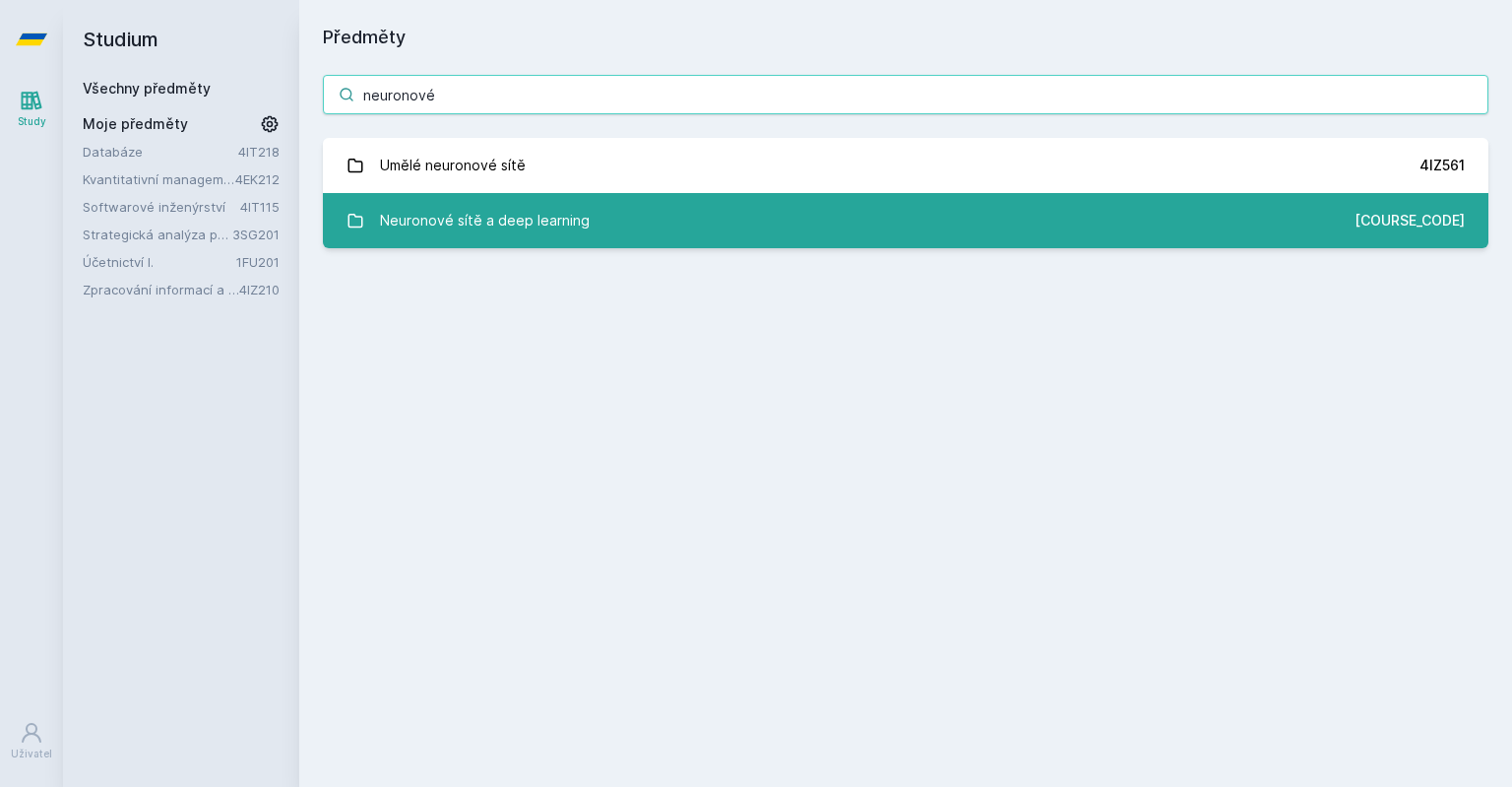 type on "neuronové" 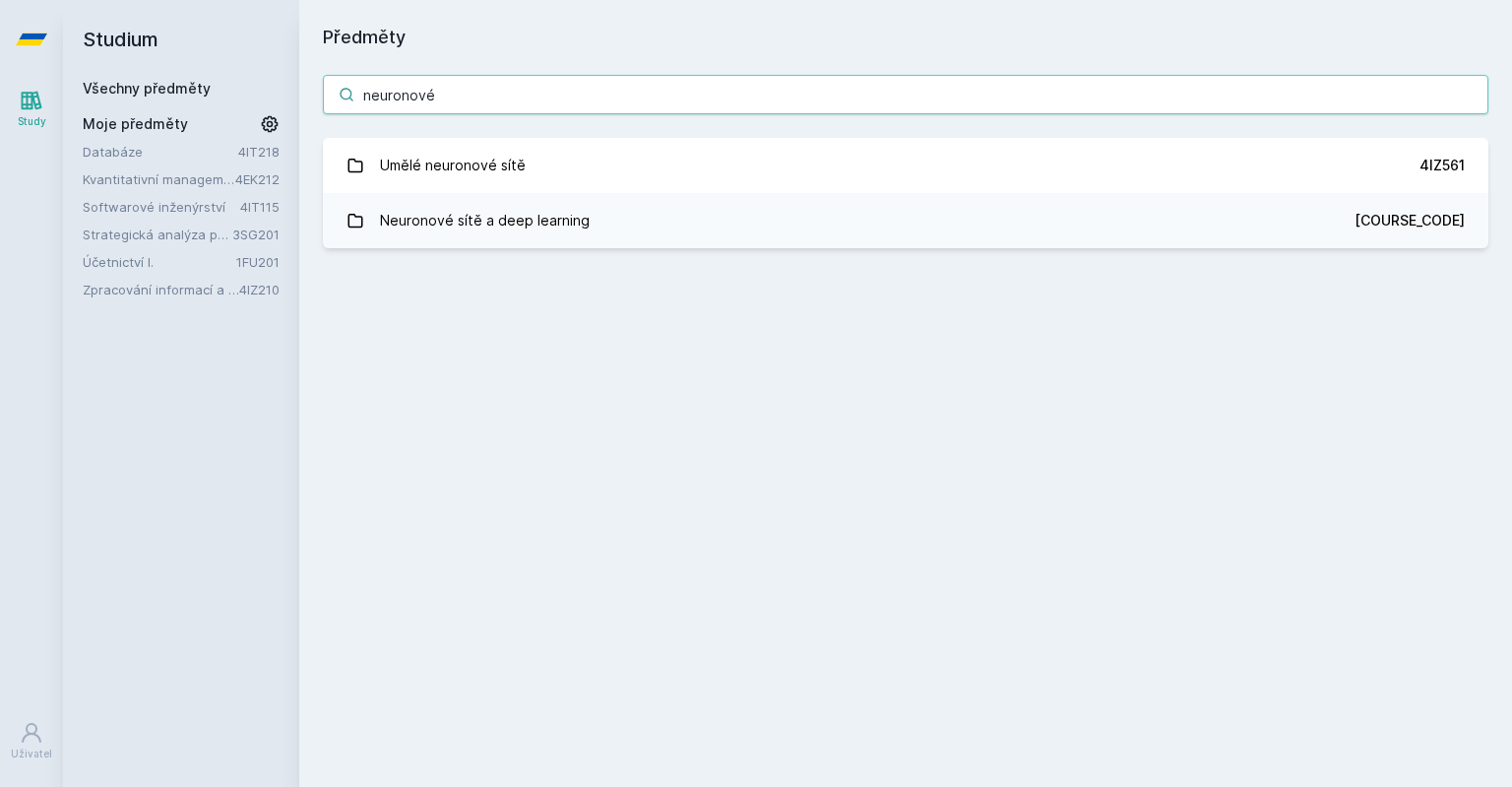 drag, startPoint x: 461, startPoint y: 100, endPoint x: 164, endPoint y: 145, distance: 300.38975 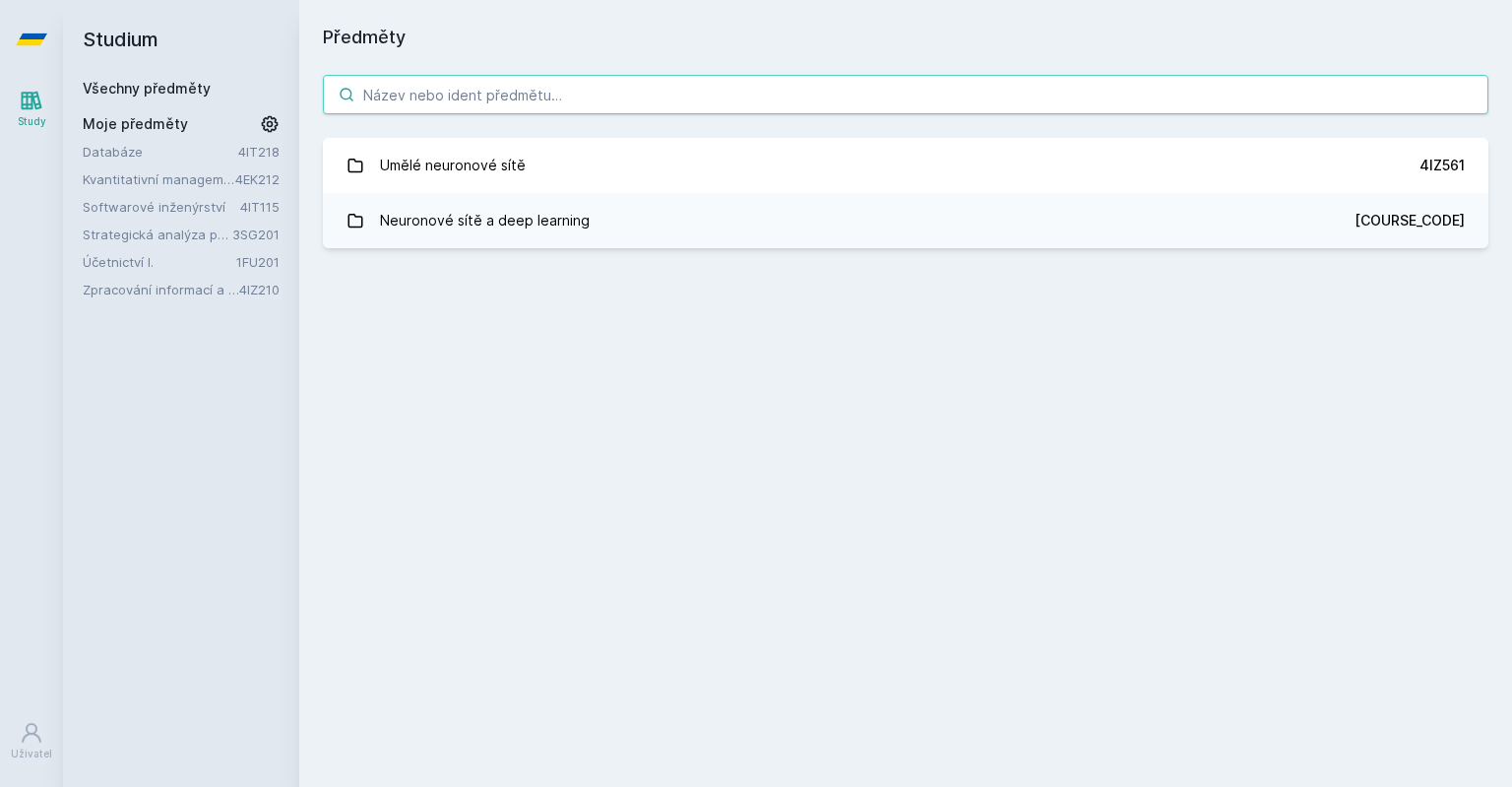 type 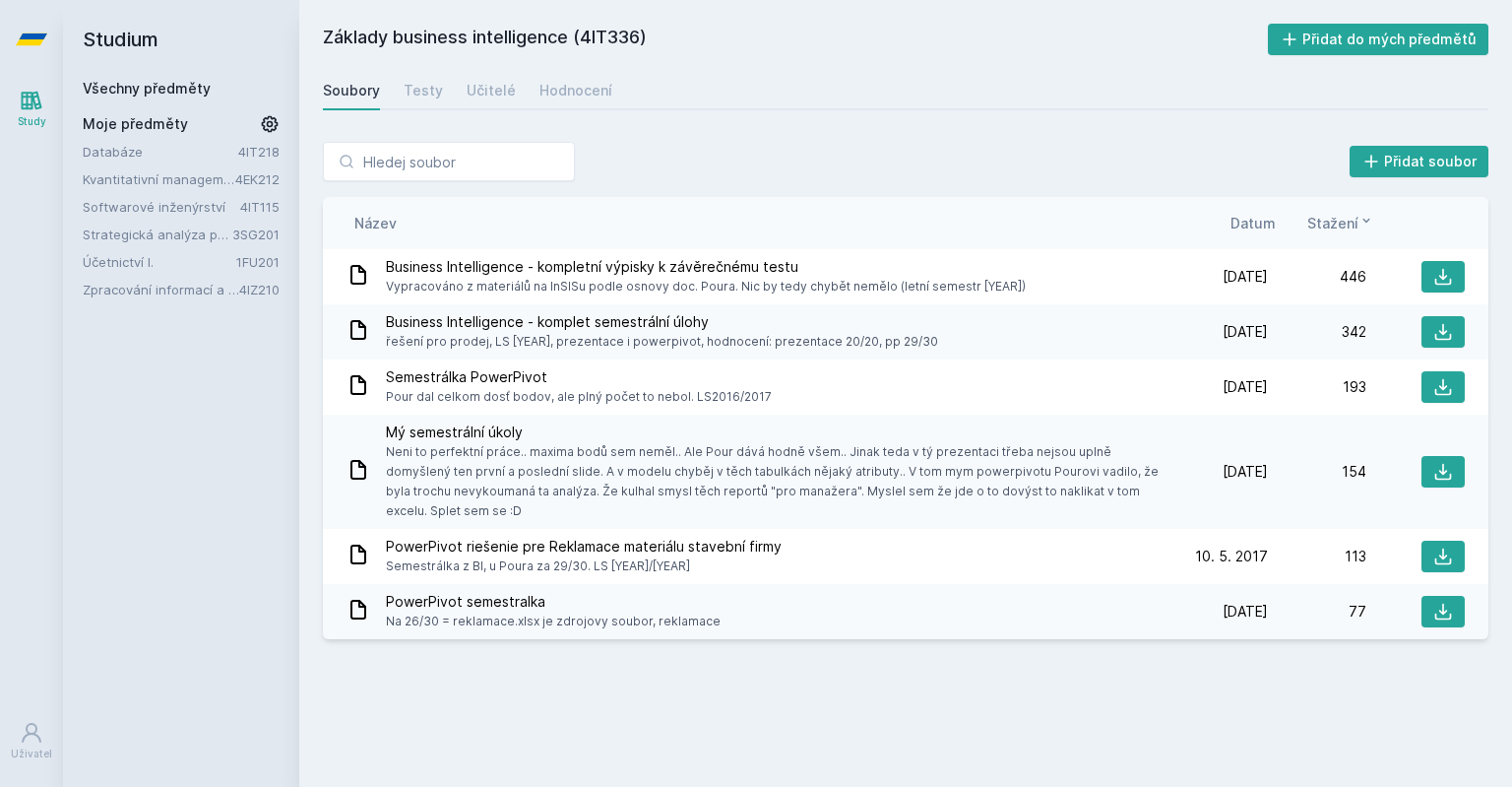 scroll, scrollTop: 0, scrollLeft: 0, axis: both 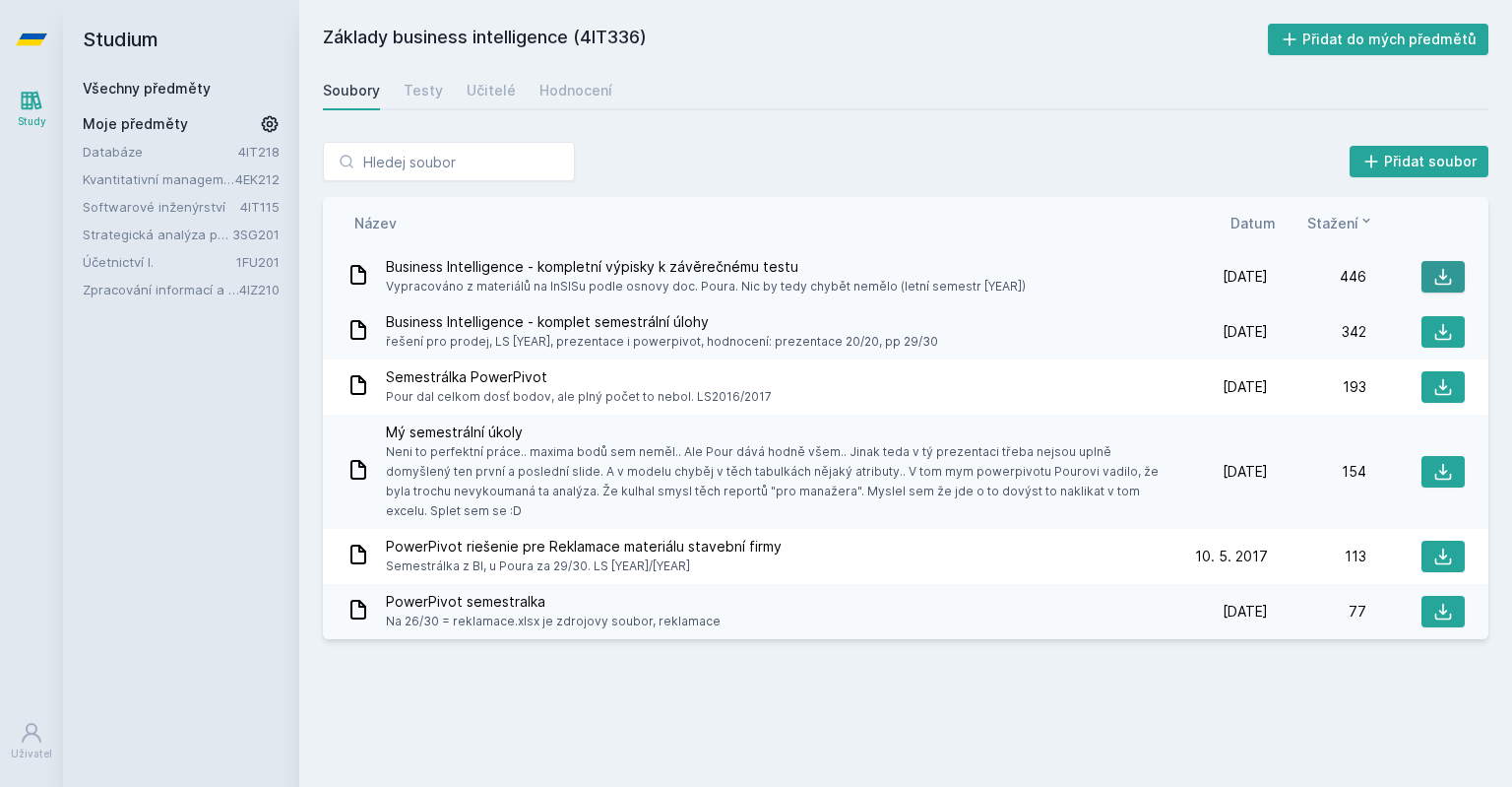 click 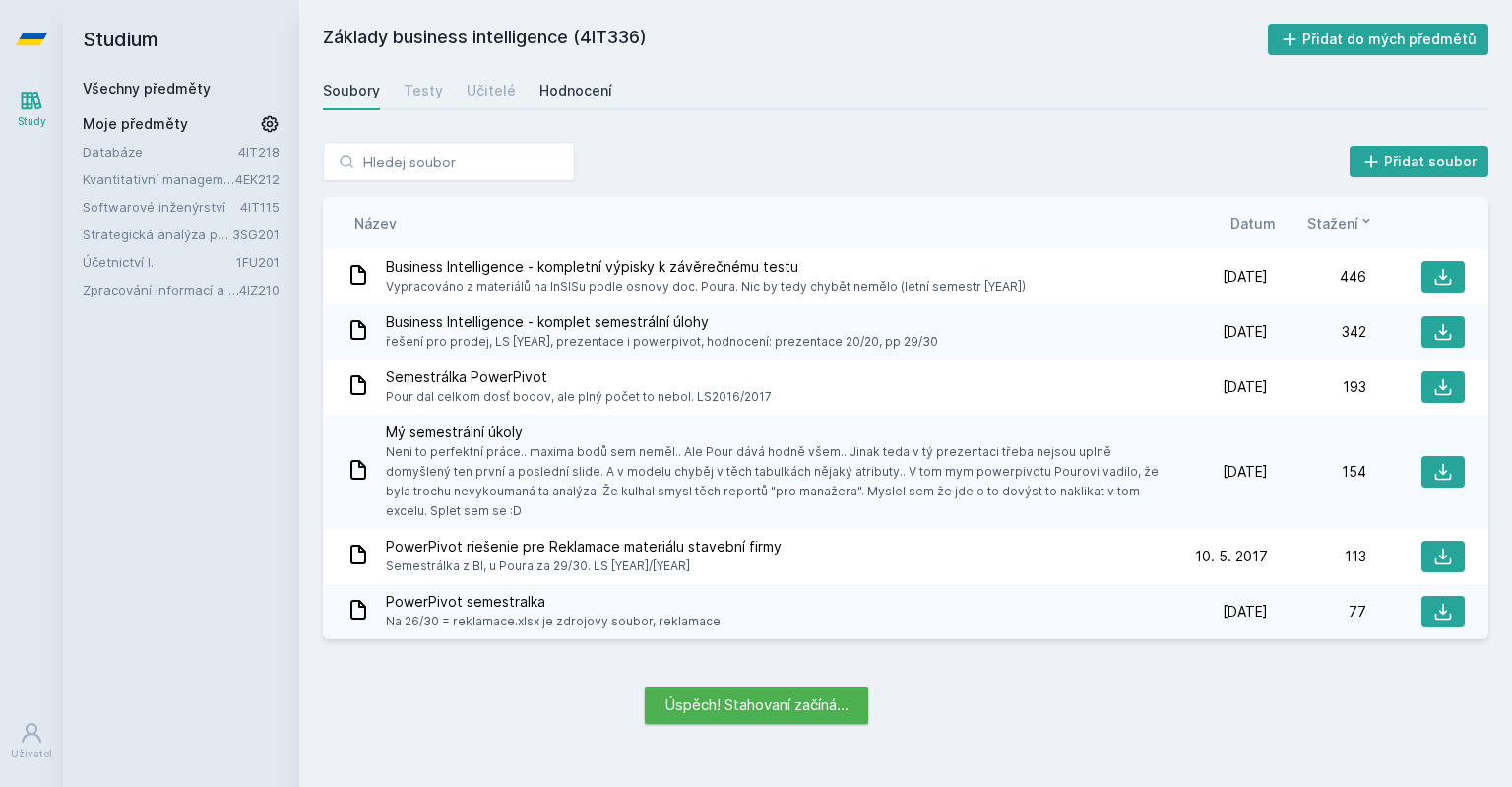 click on "Hodnocení" at bounding box center [576, 91] 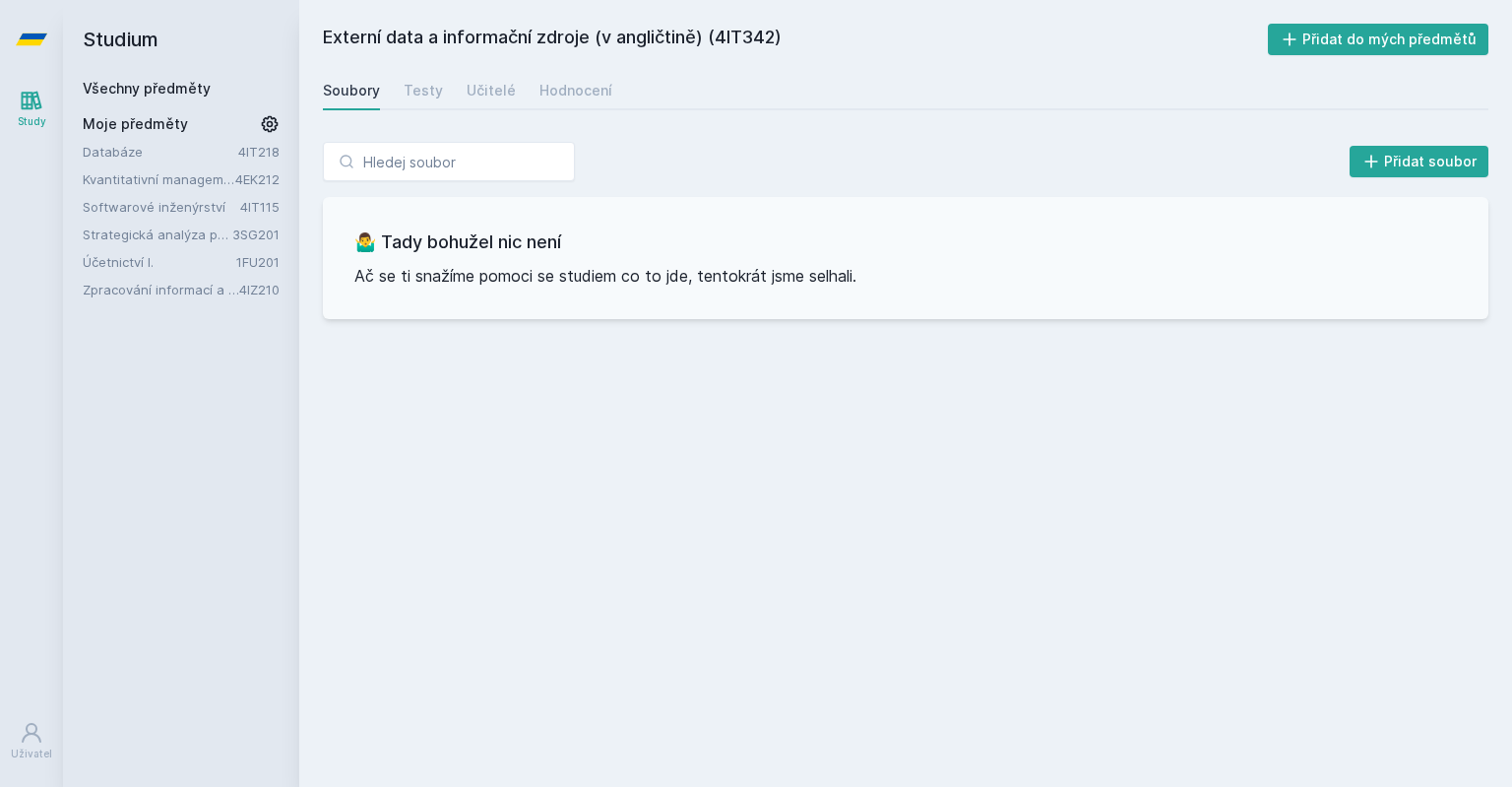 scroll, scrollTop: 0, scrollLeft: 0, axis: both 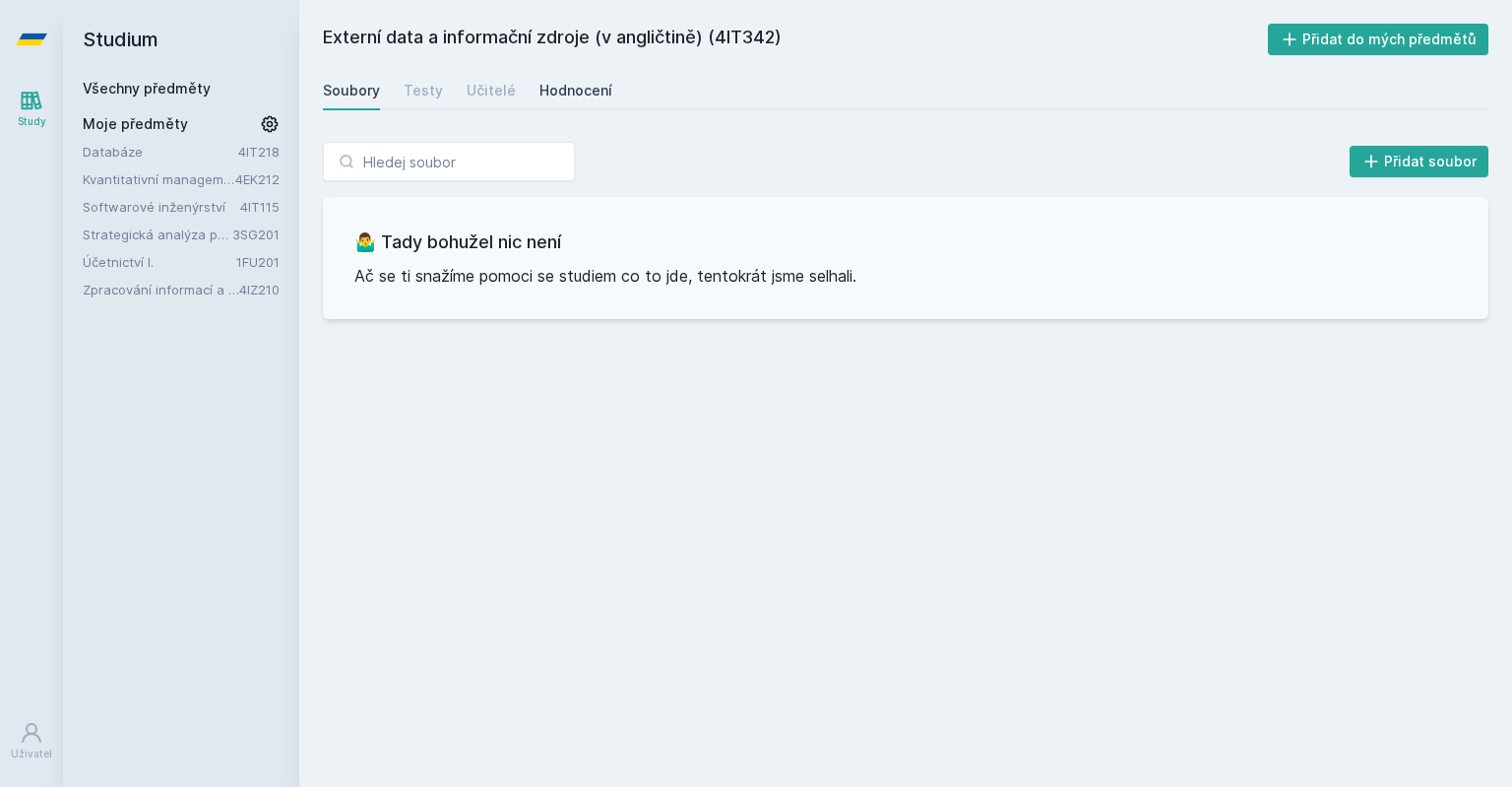 click on "Hodnocení" at bounding box center (576, 91) 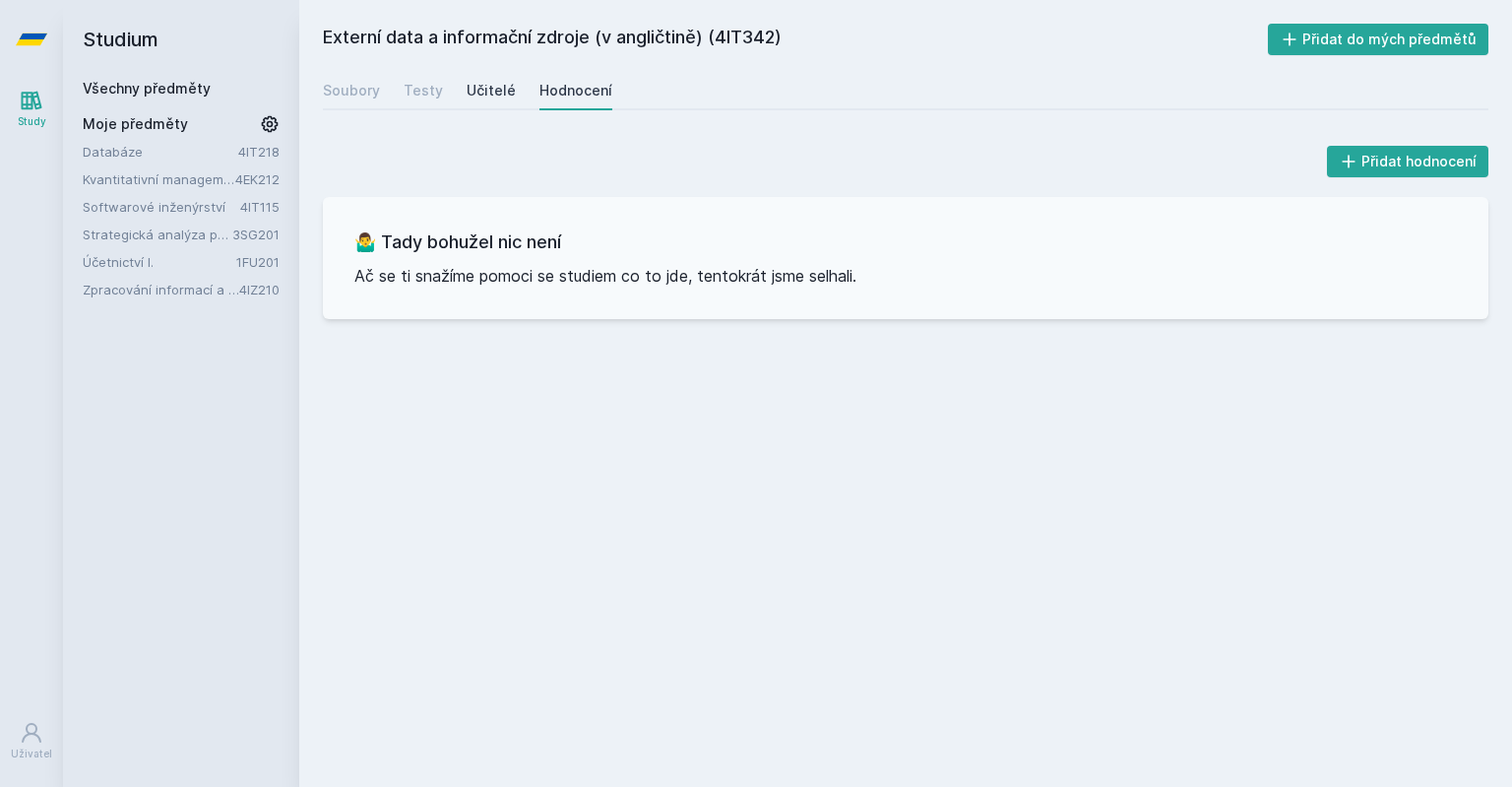 click on "Učitelé" at bounding box center [491, 91] 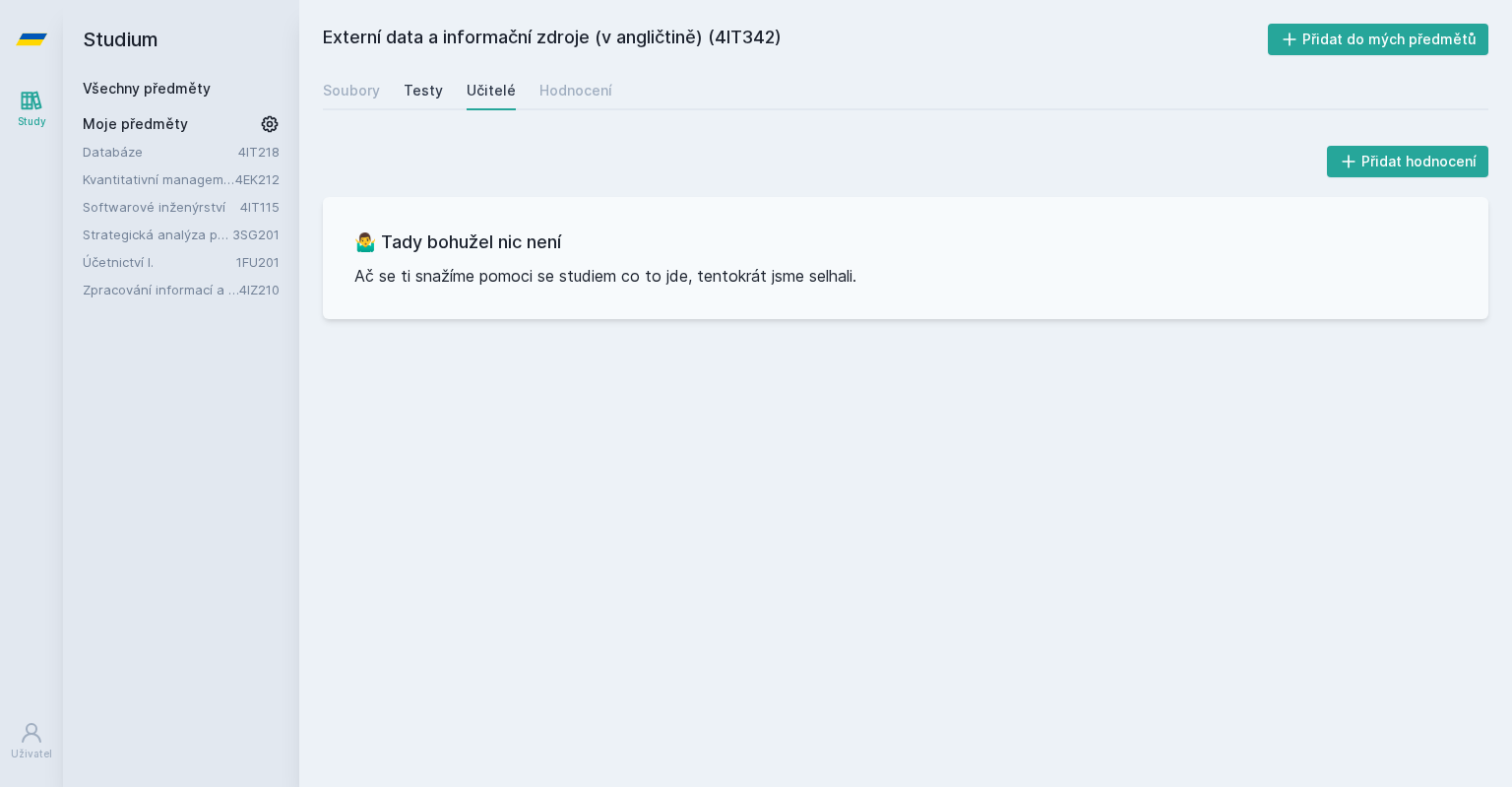 click on "Testy" at bounding box center (423, 91) 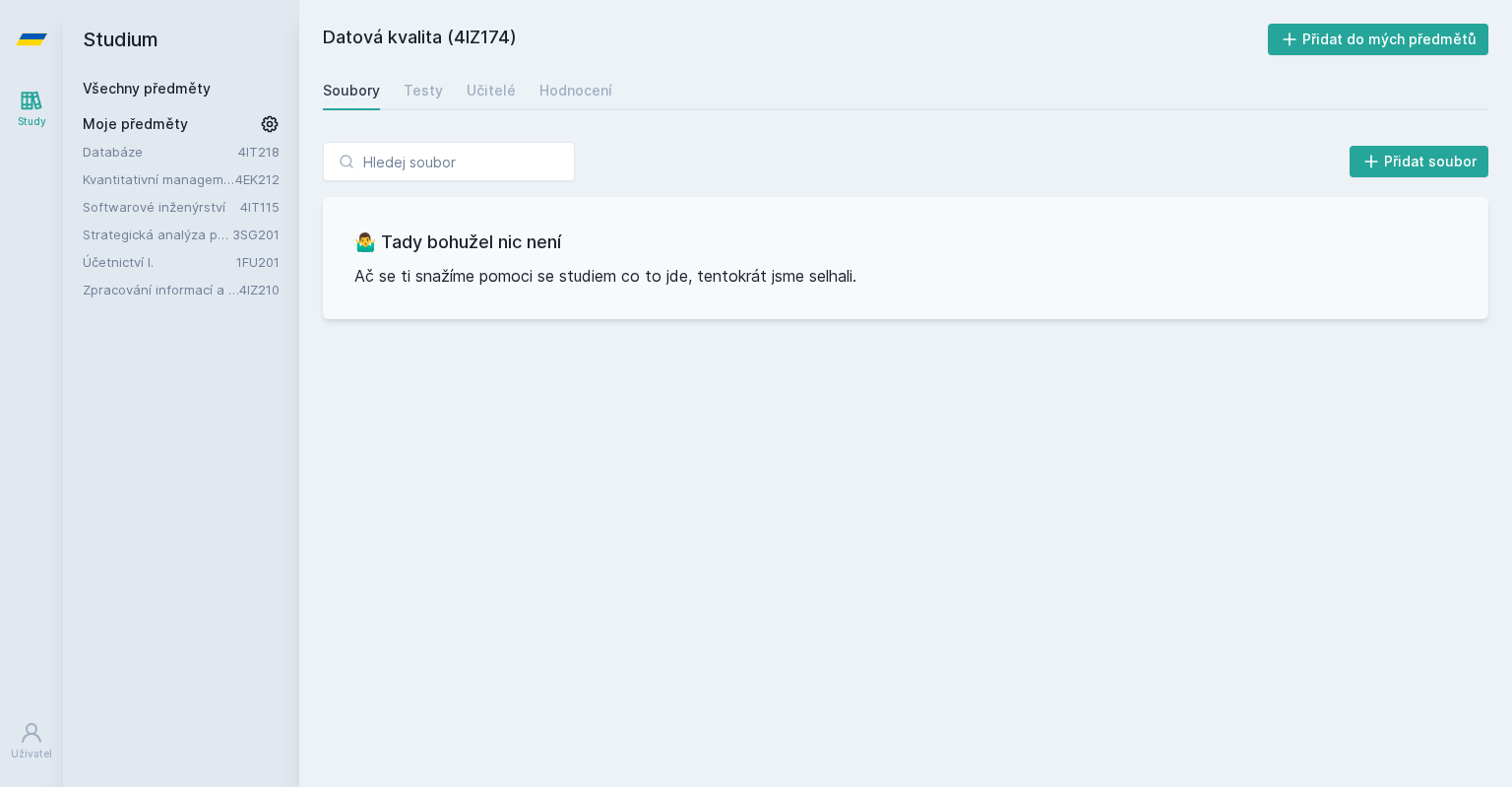 scroll, scrollTop: 0, scrollLeft: 0, axis: both 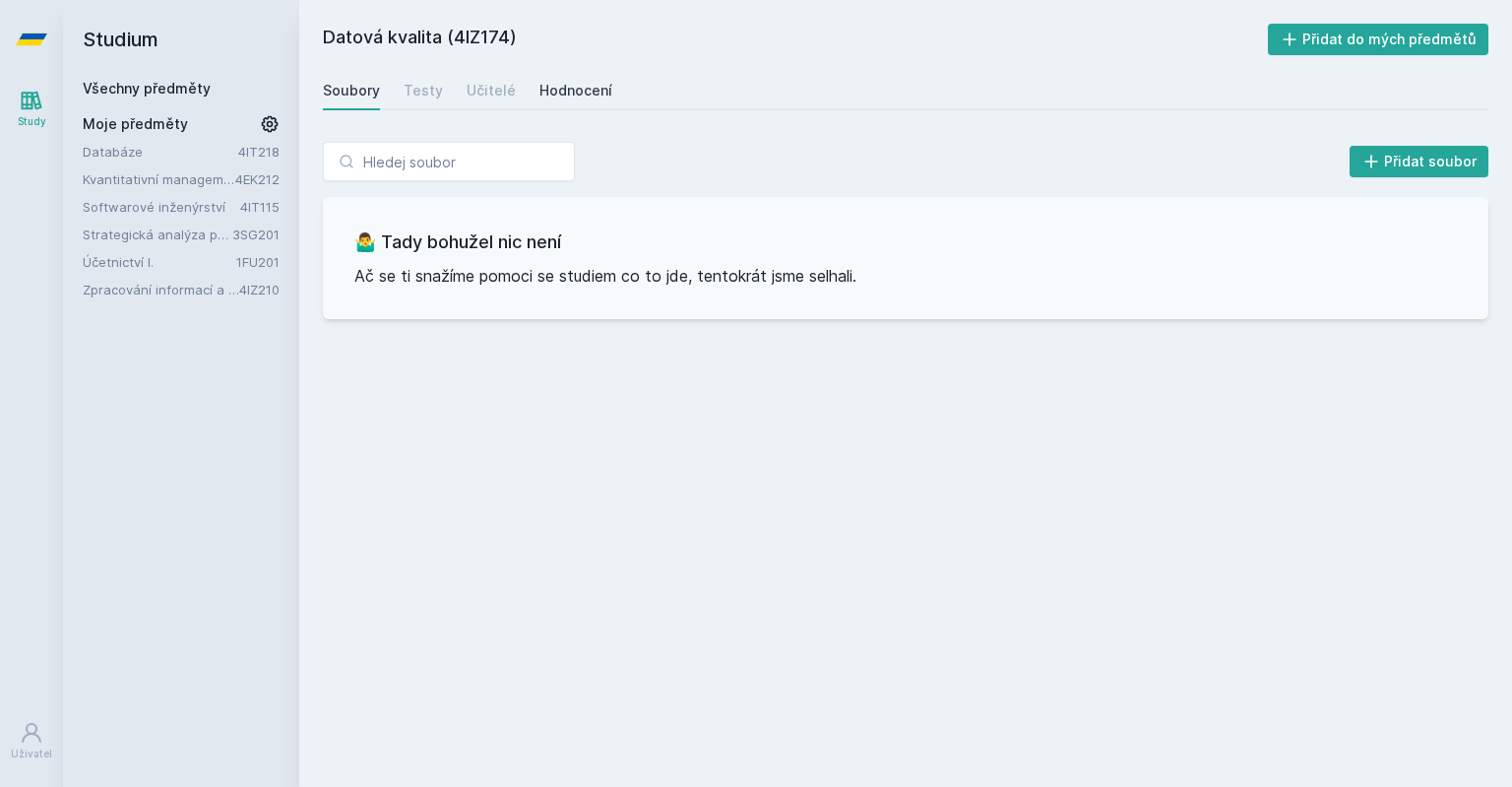 click on "Hodnocení" at bounding box center (576, 91) 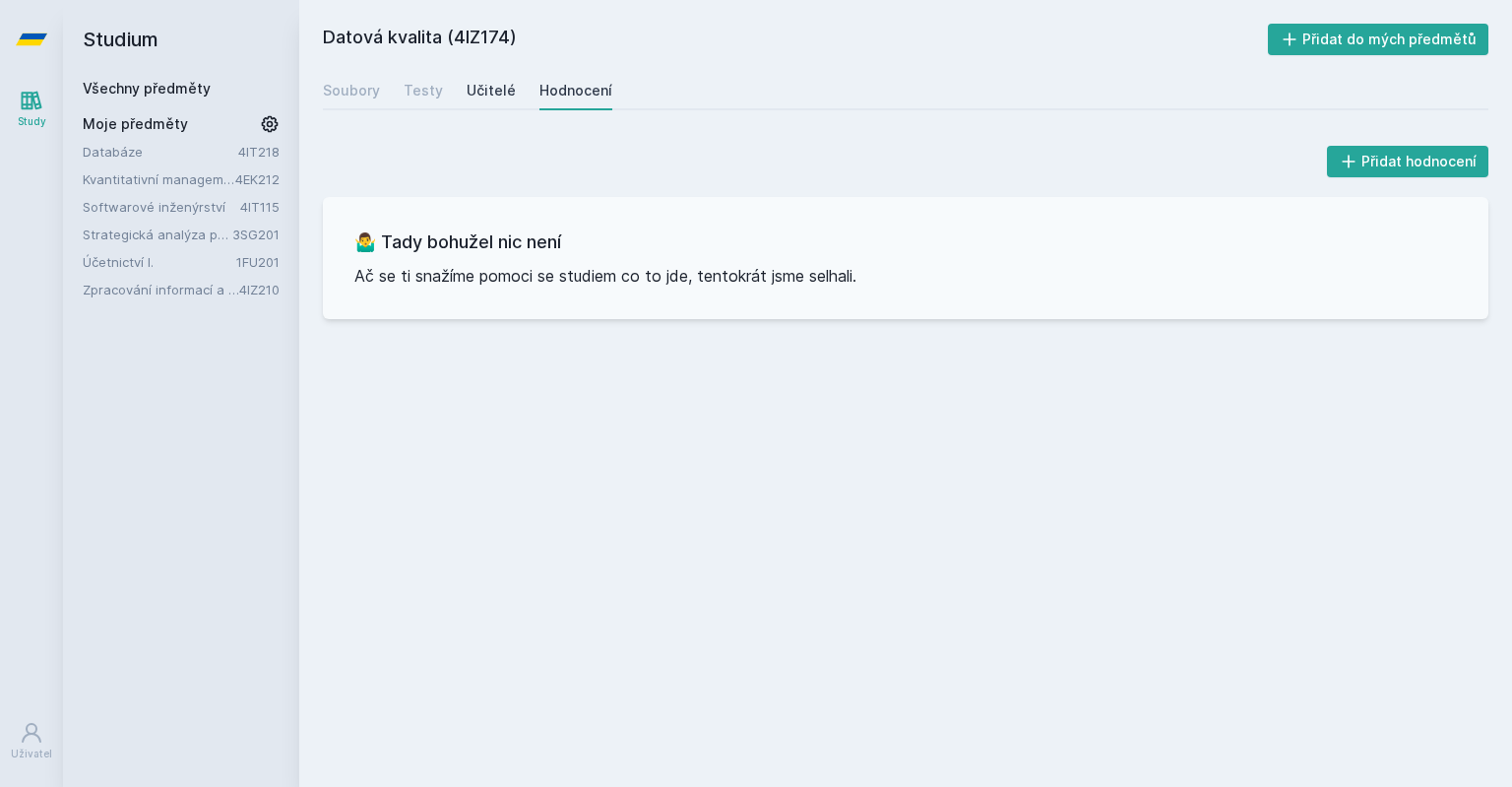 click on "Učitelé" at bounding box center (491, 91) 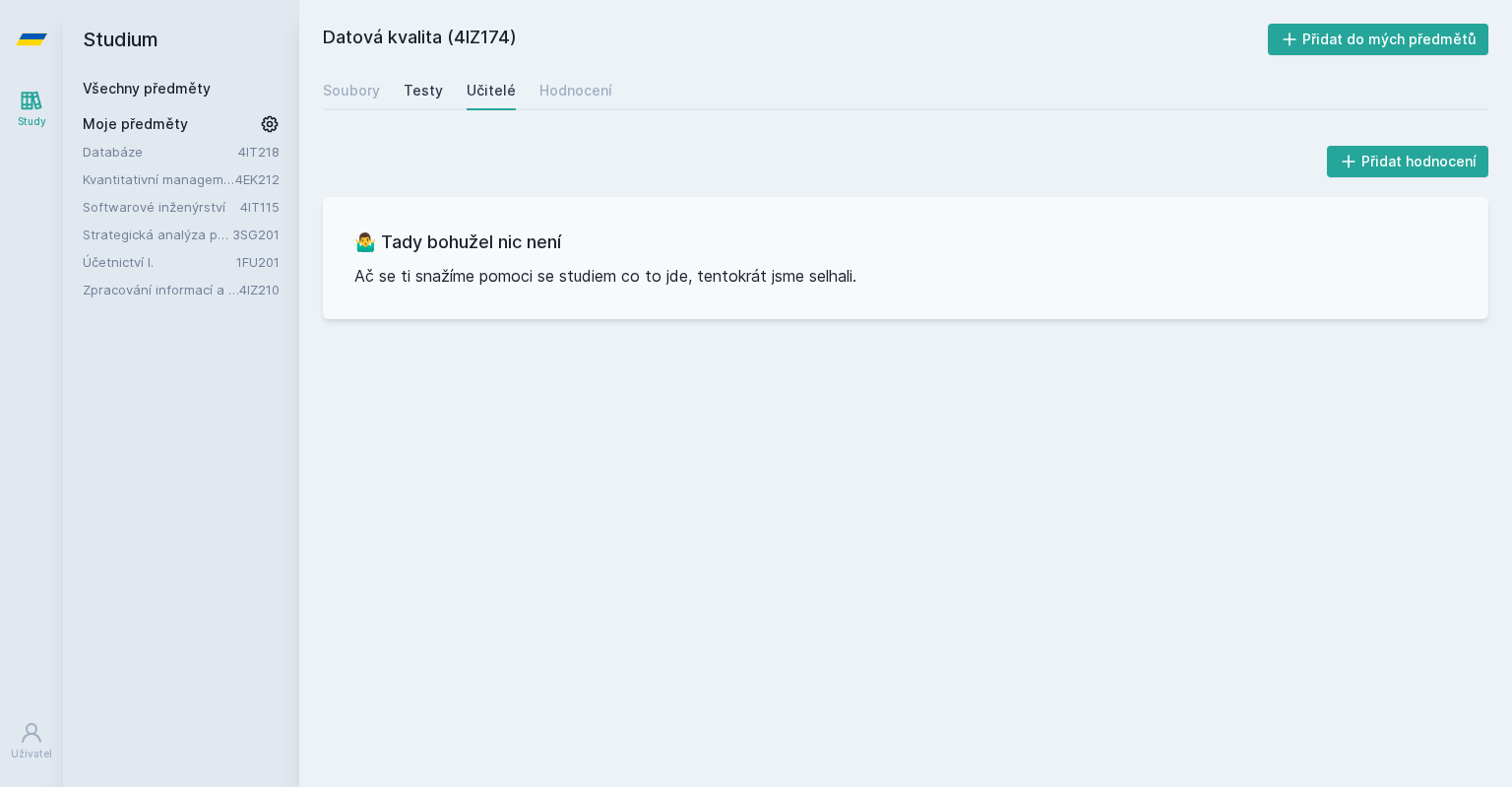 click on "Testy" at bounding box center [423, 91] 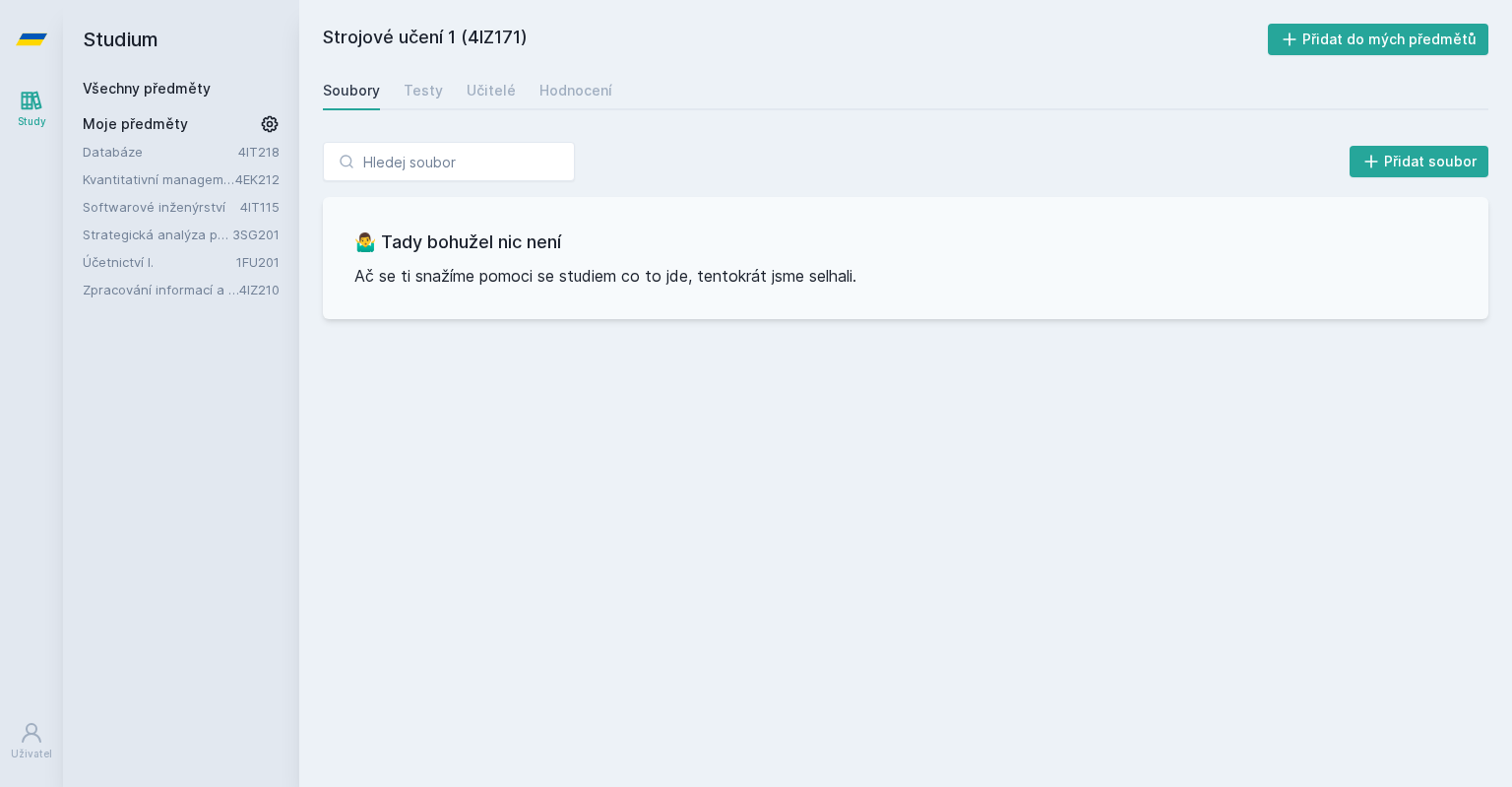 scroll, scrollTop: 0, scrollLeft: 0, axis: both 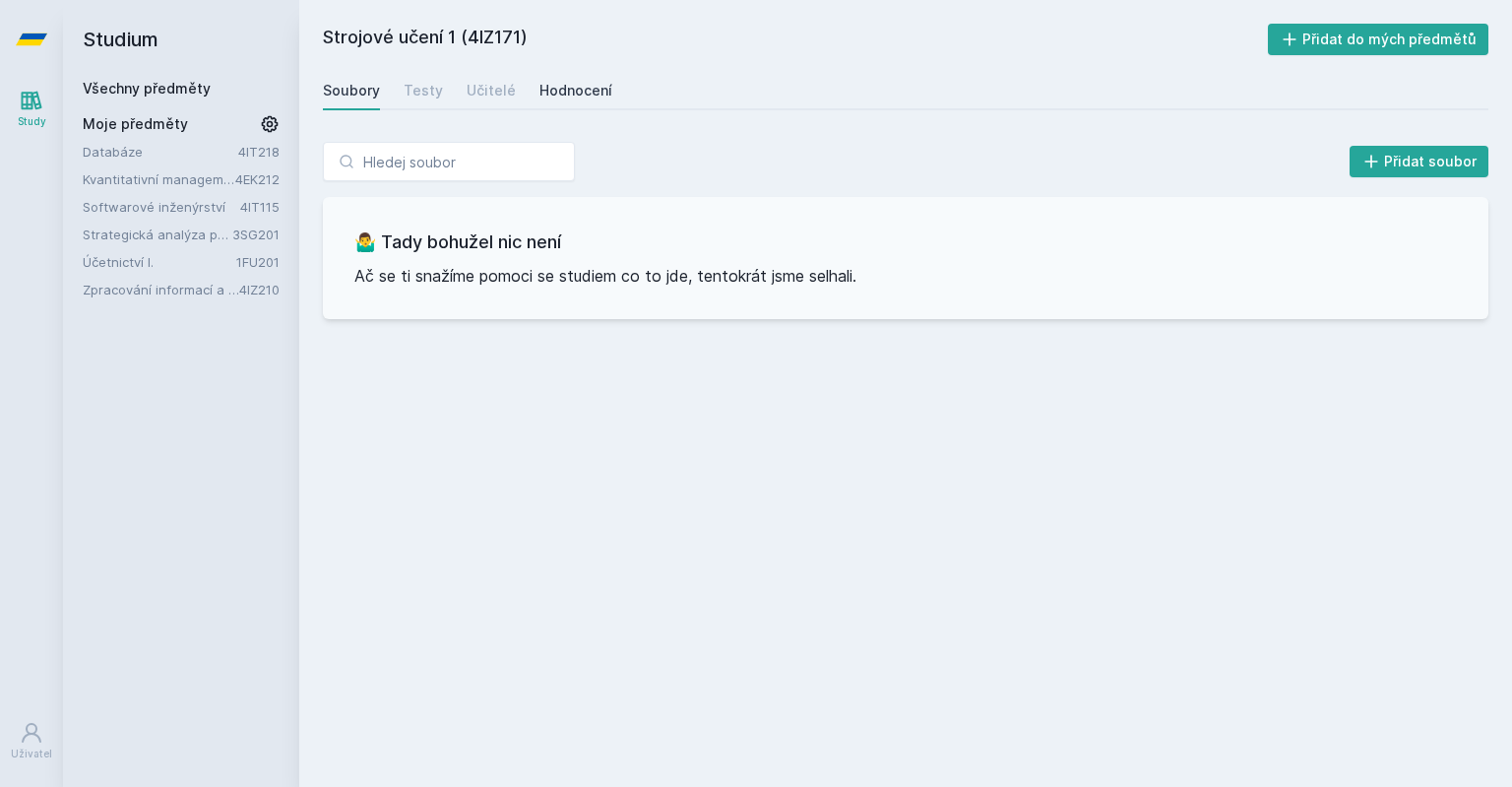 click on "Hodnocení" at bounding box center (576, 91) 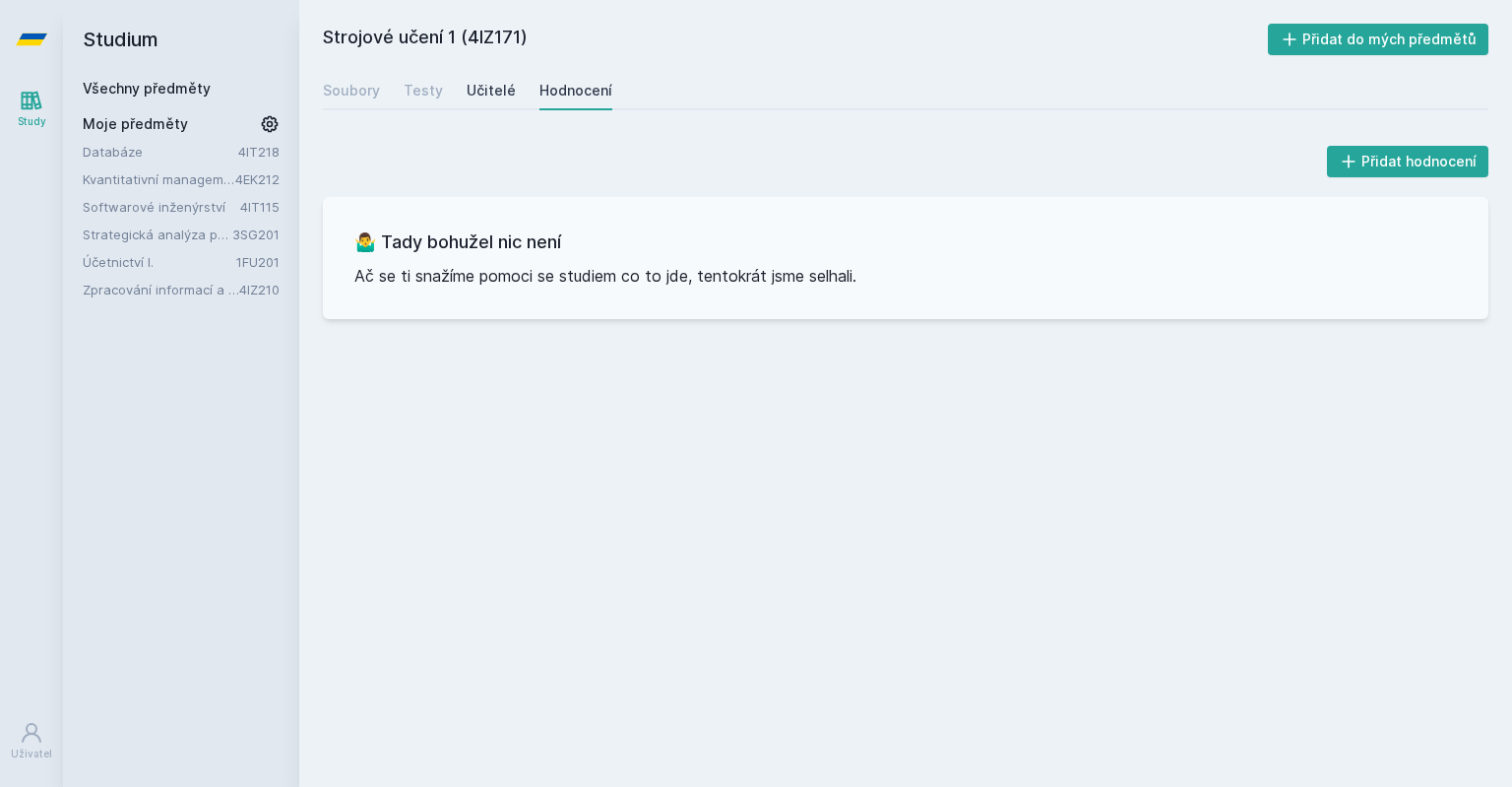 click on "Učitelé" at bounding box center (491, 91) 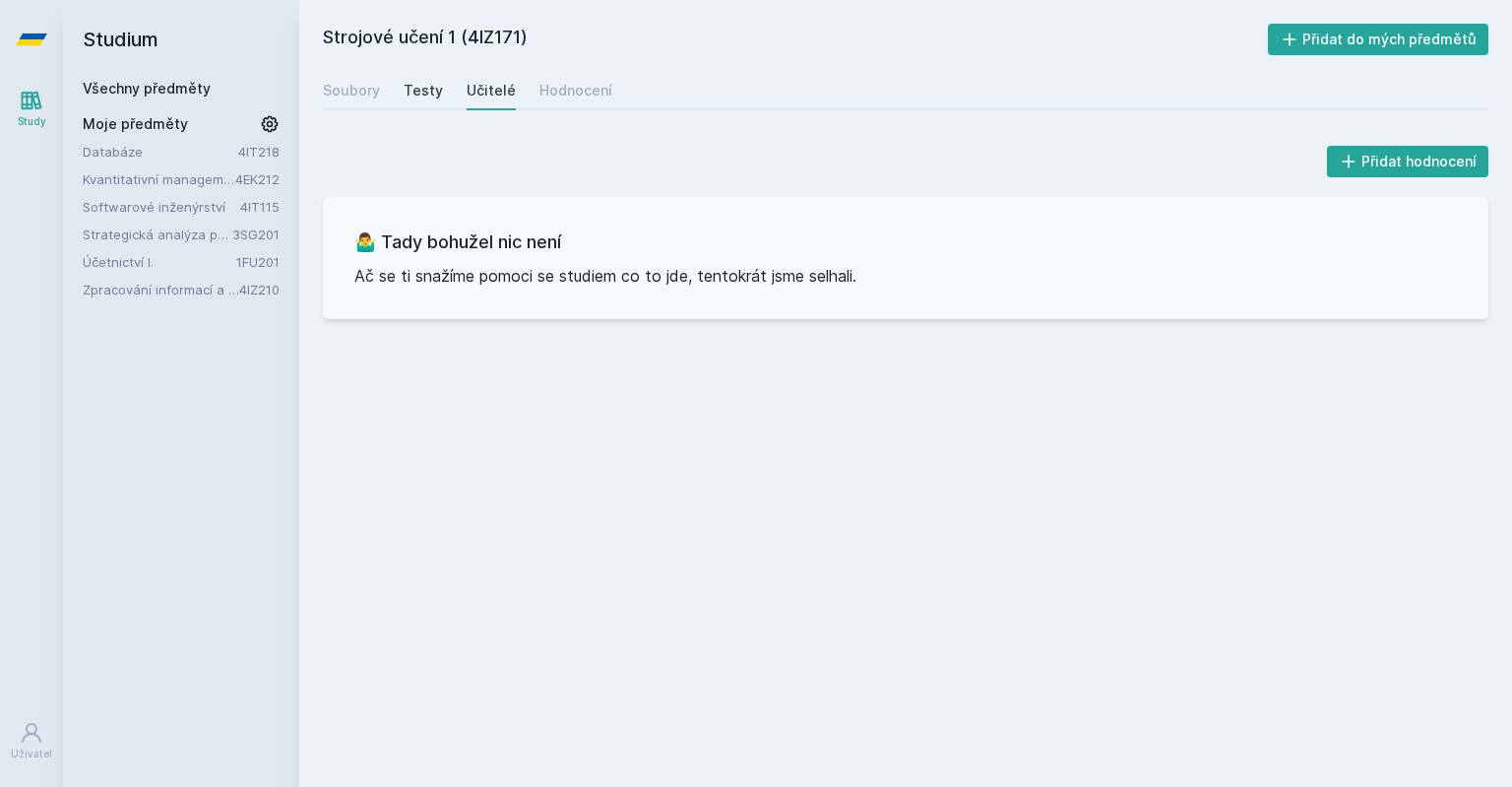 click on "Testy" at bounding box center (423, 91) 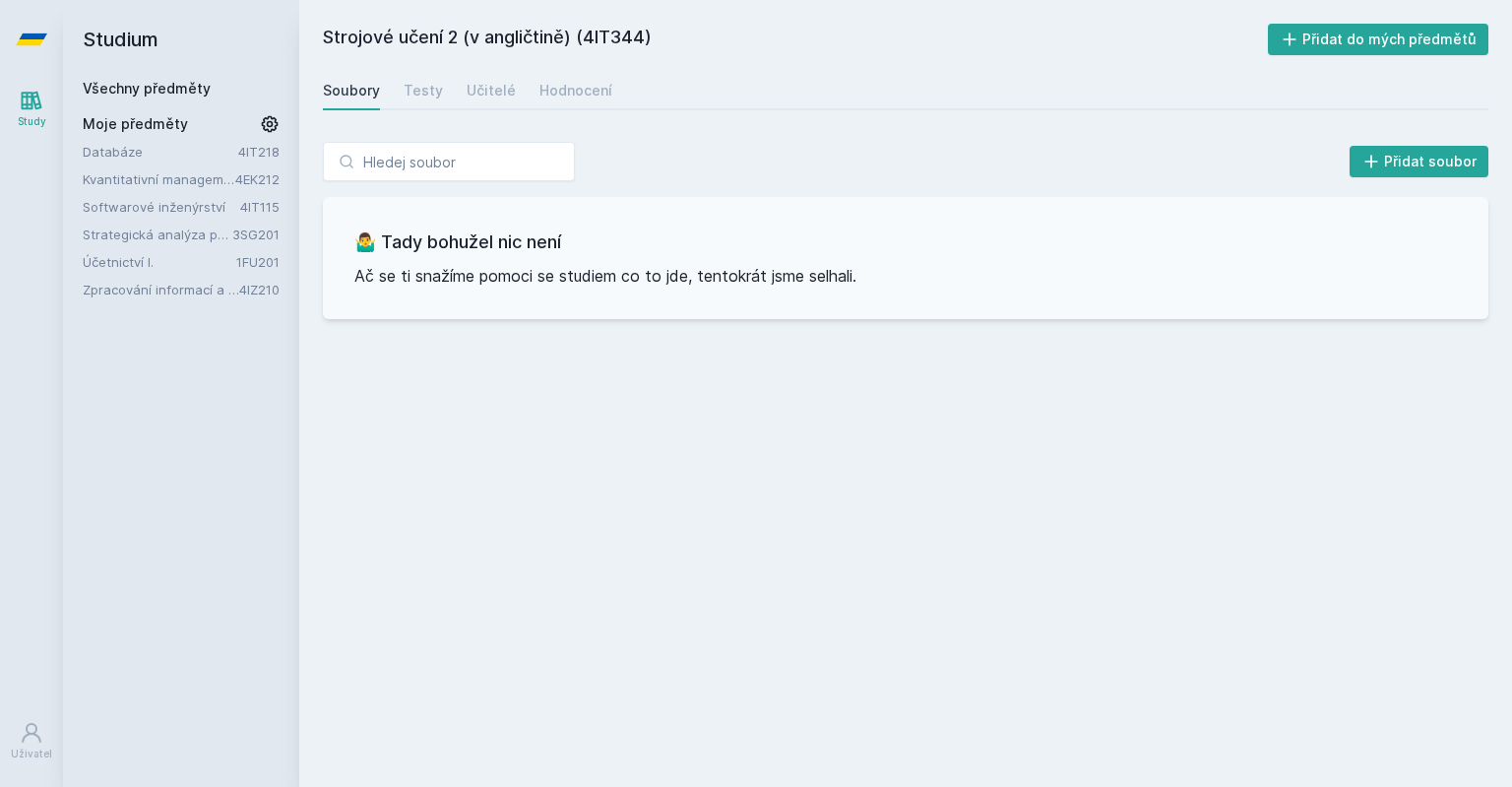 scroll, scrollTop: 0, scrollLeft: 0, axis: both 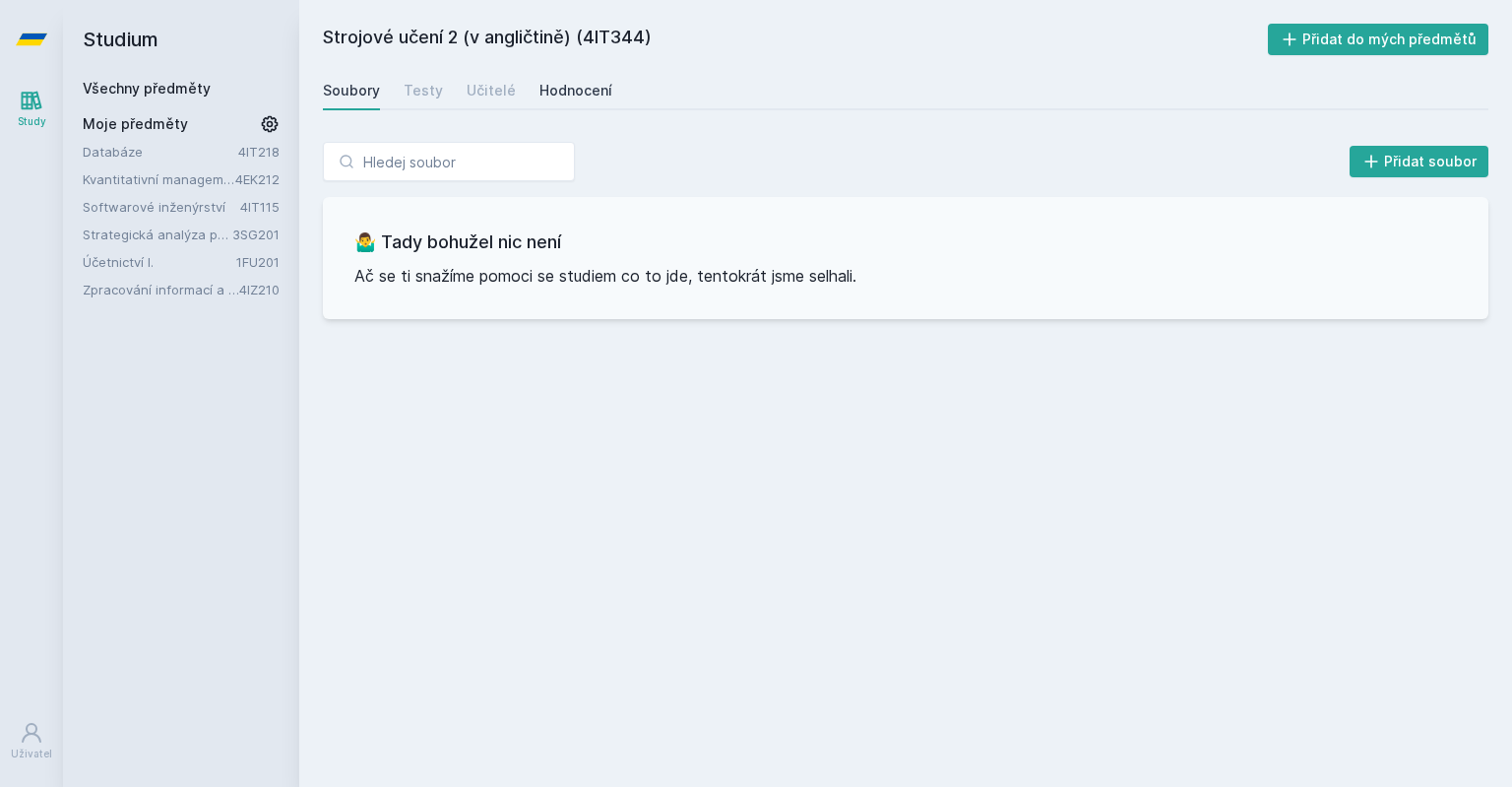 click on "Hodnocení" at bounding box center (576, 91) 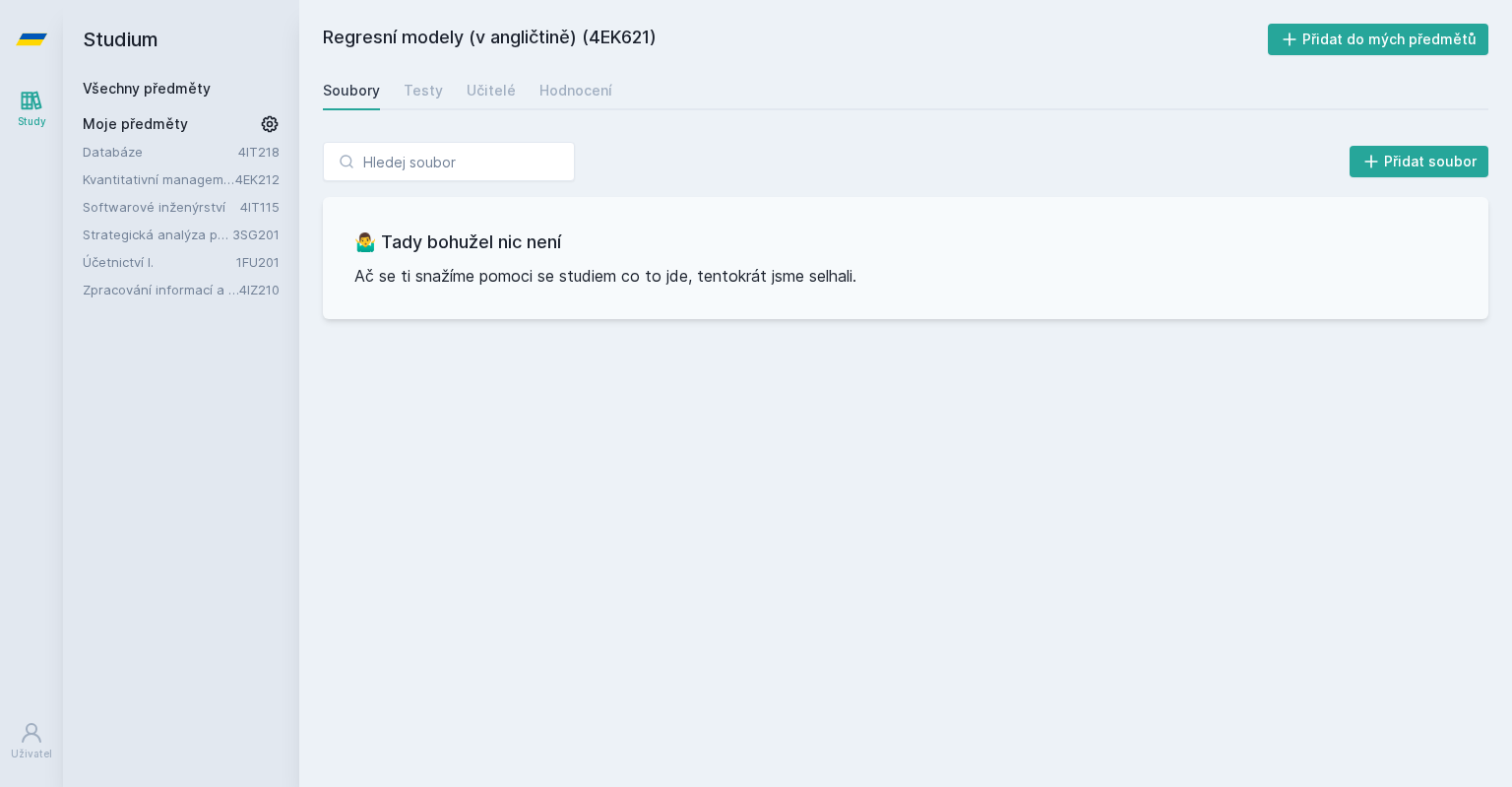 scroll, scrollTop: 0, scrollLeft: 0, axis: both 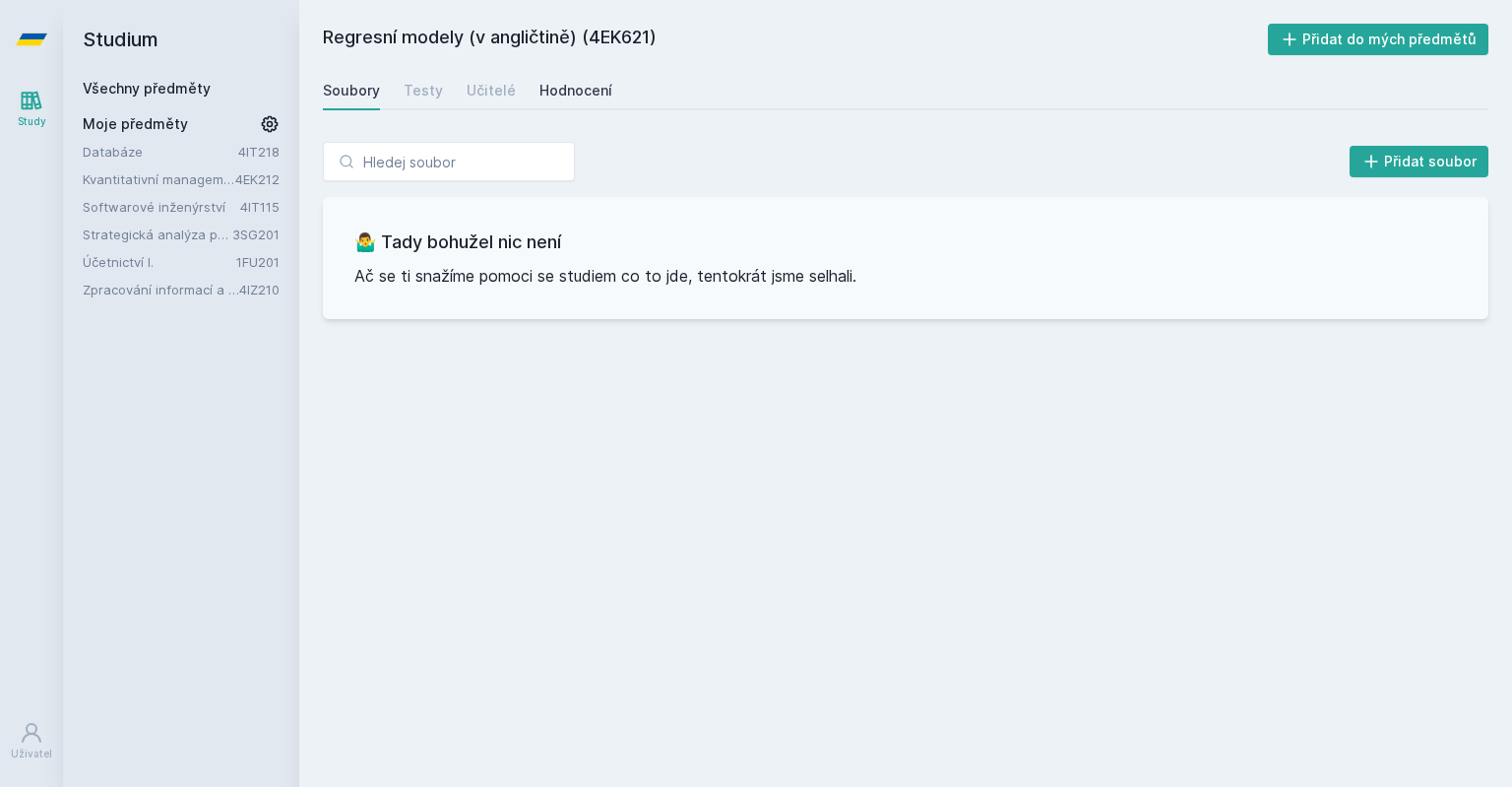 click on "Hodnocení" at bounding box center [576, 91] 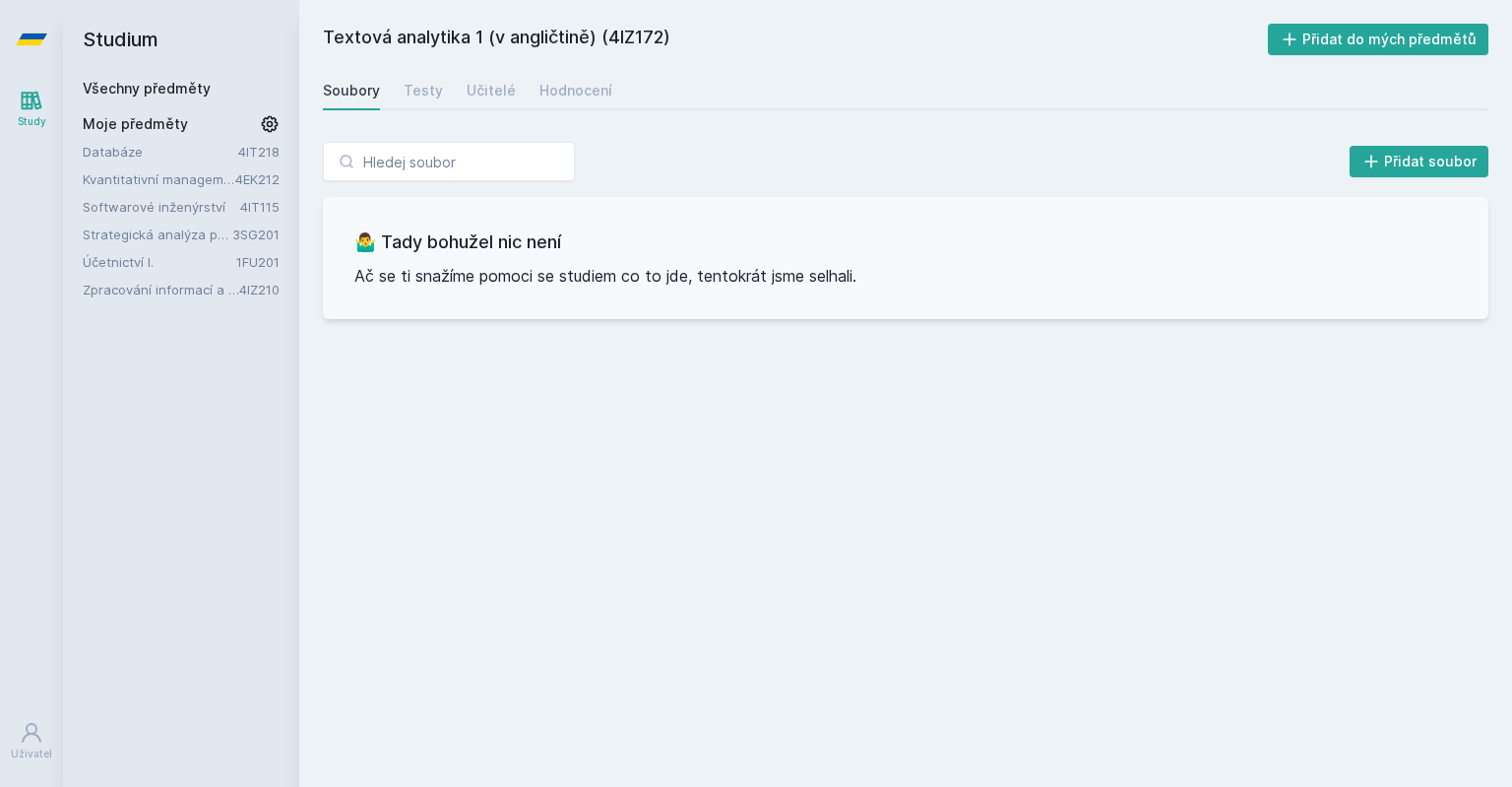 scroll, scrollTop: 0, scrollLeft: 0, axis: both 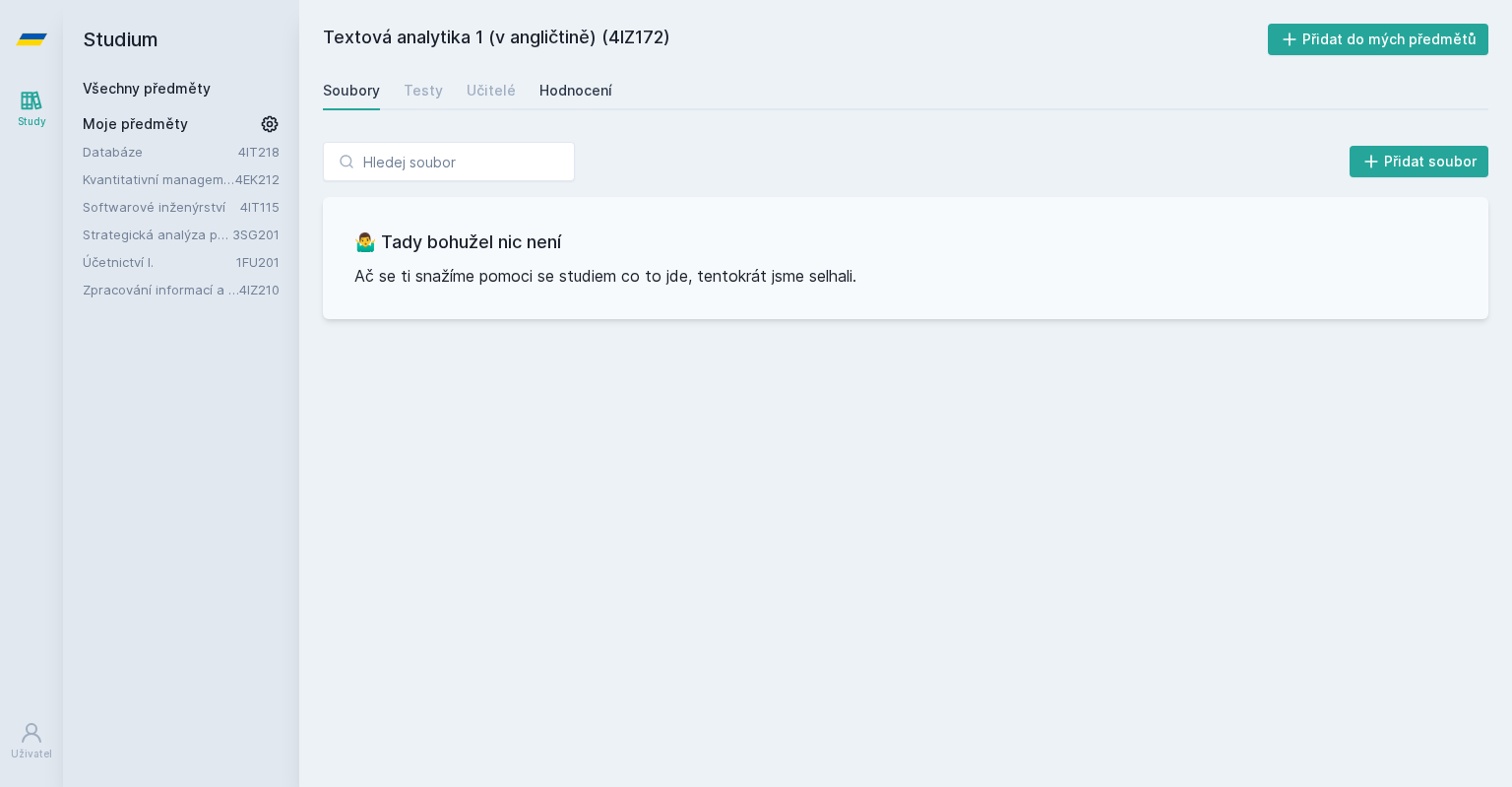 click on "Hodnocení" at bounding box center (576, 91) 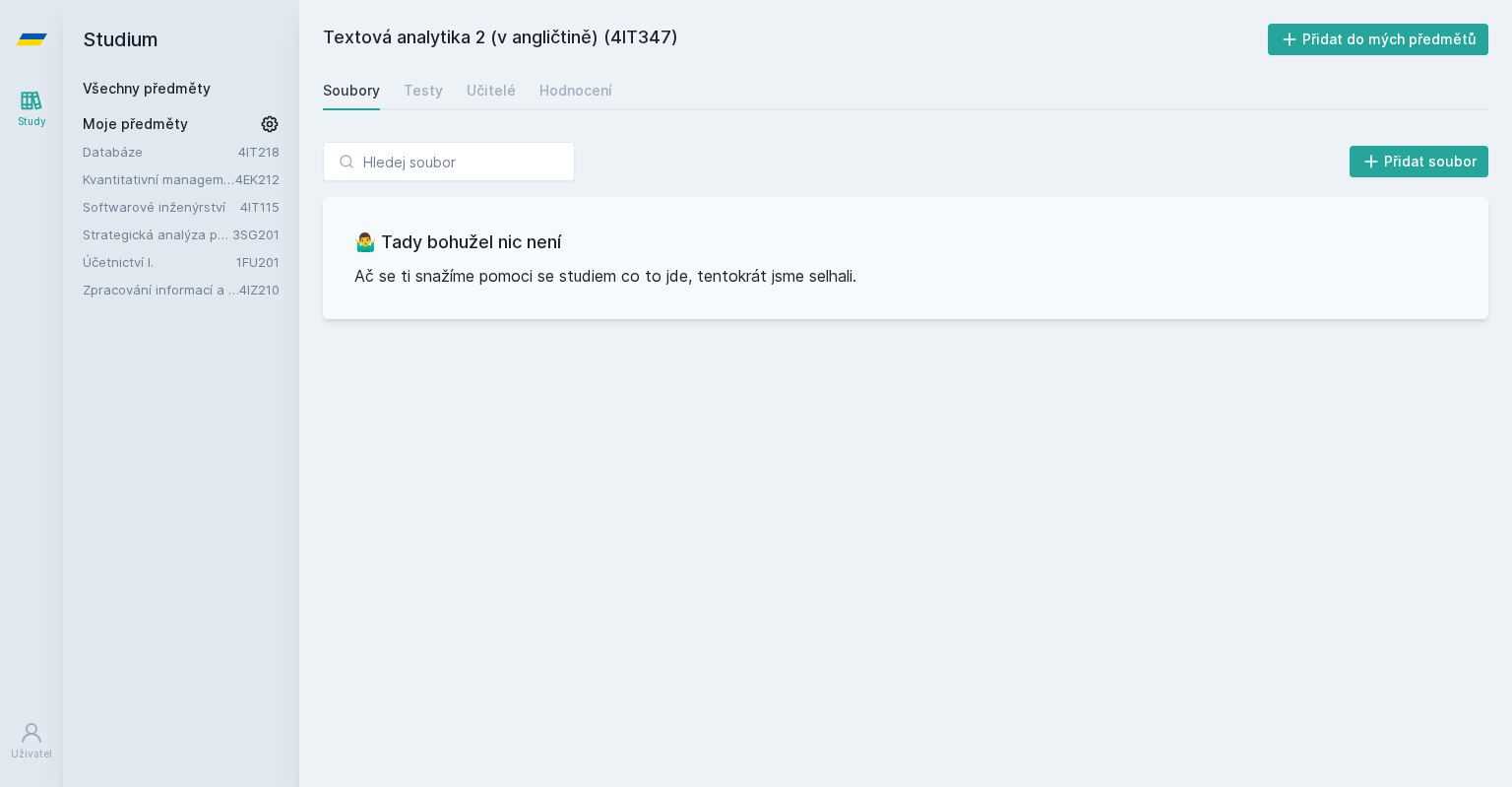 scroll, scrollTop: 0, scrollLeft: 0, axis: both 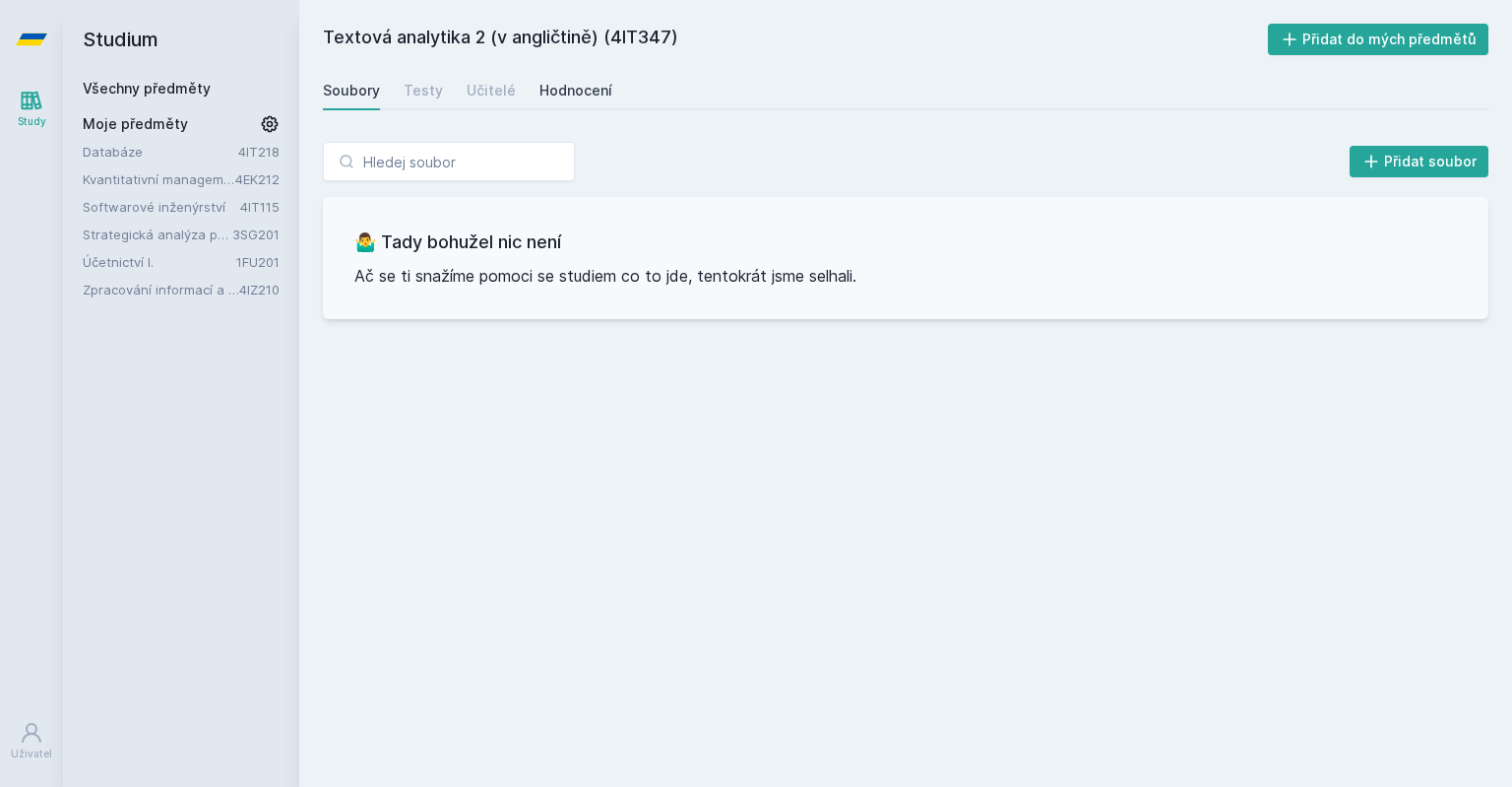click on "Hodnocení" at bounding box center (576, 91) 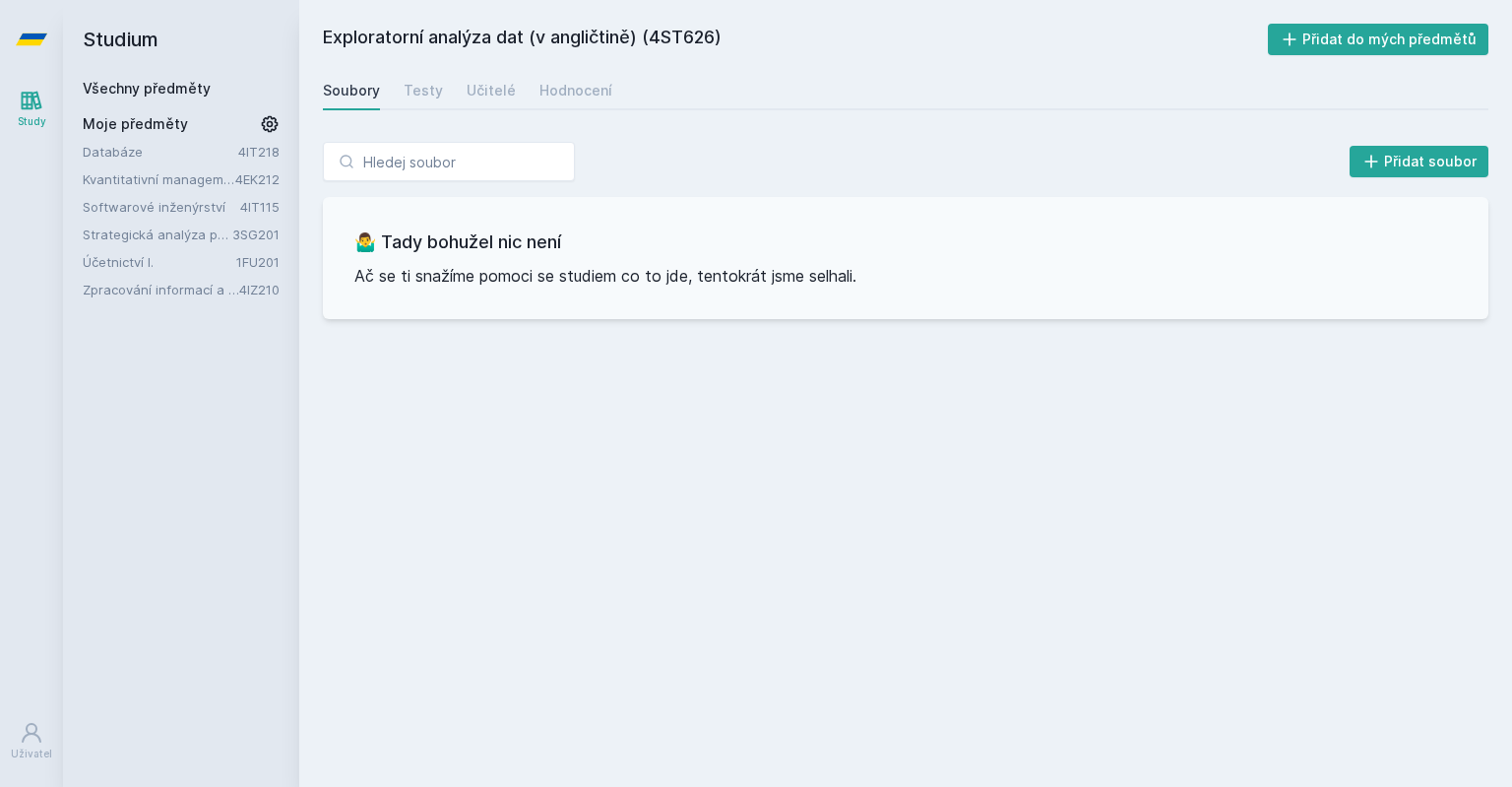 scroll, scrollTop: 0, scrollLeft: 0, axis: both 